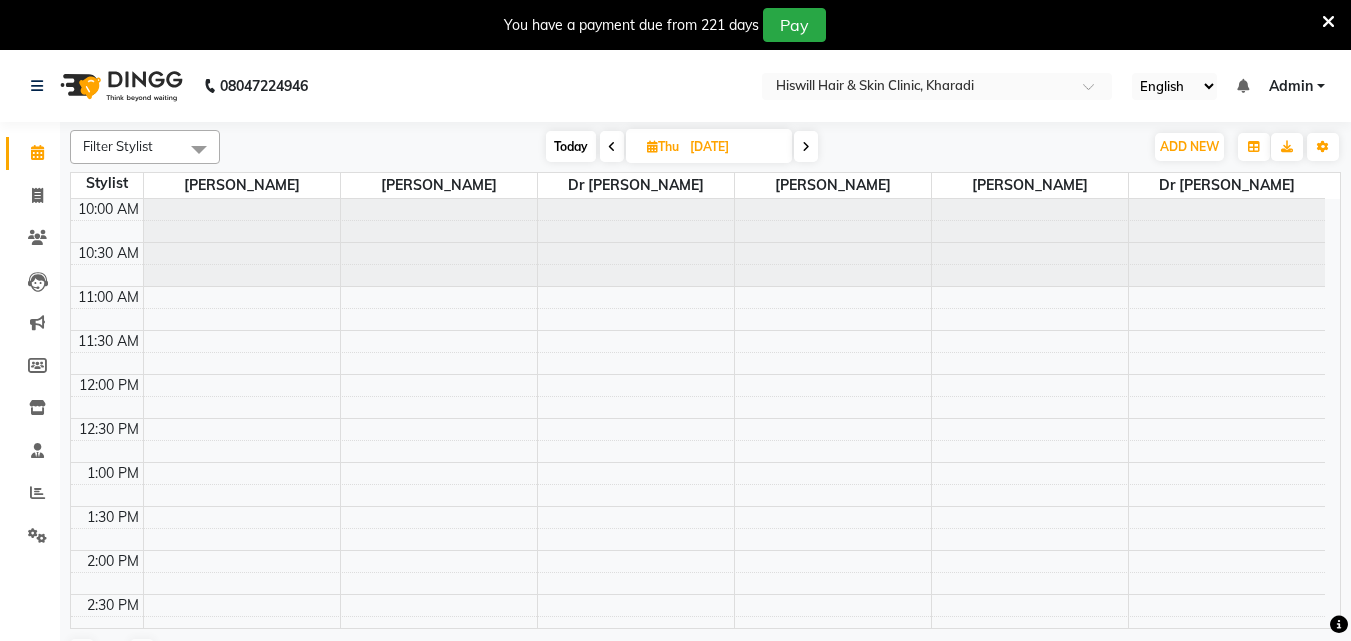 scroll, scrollTop: 0, scrollLeft: 0, axis: both 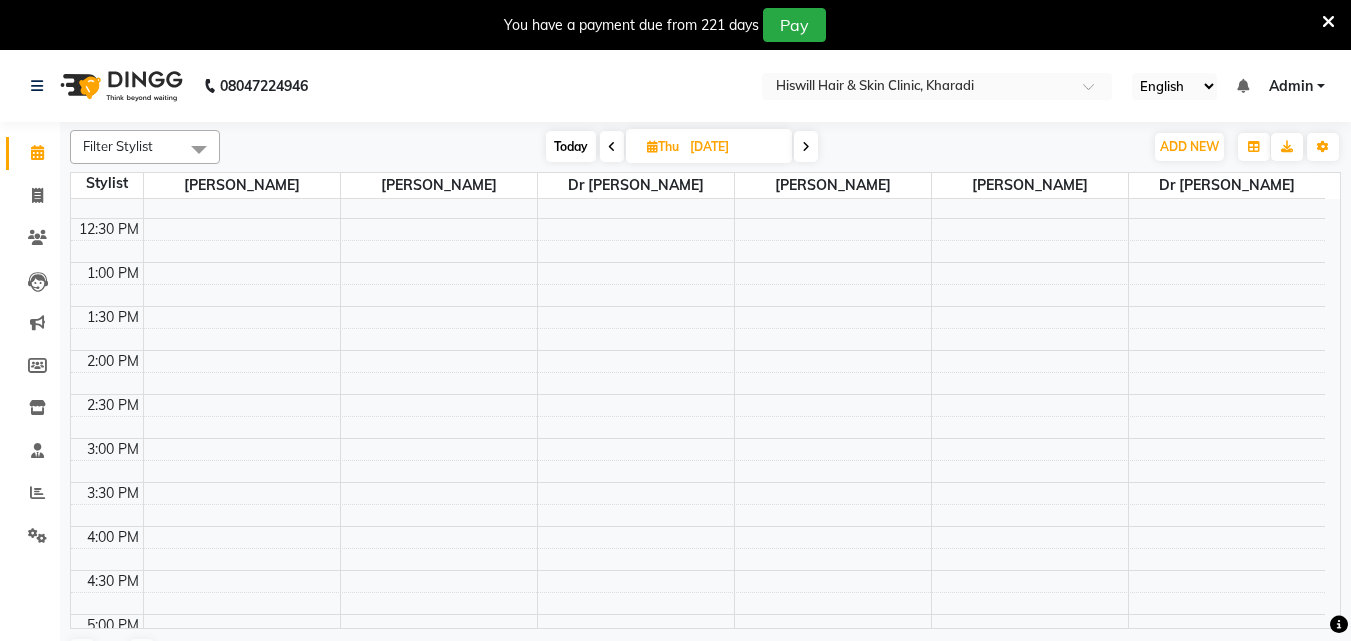 click at bounding box center [806, 146] 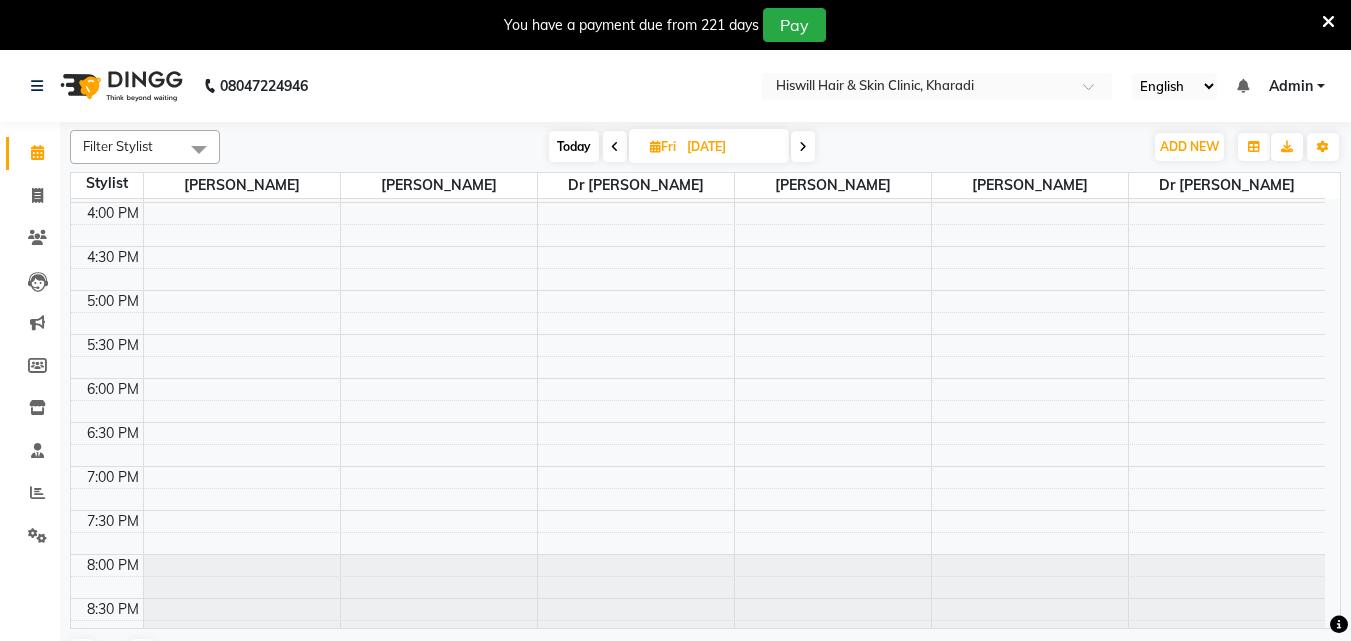 scroll, scrollTop: 538, scrollLeft: 0, axis: vertical 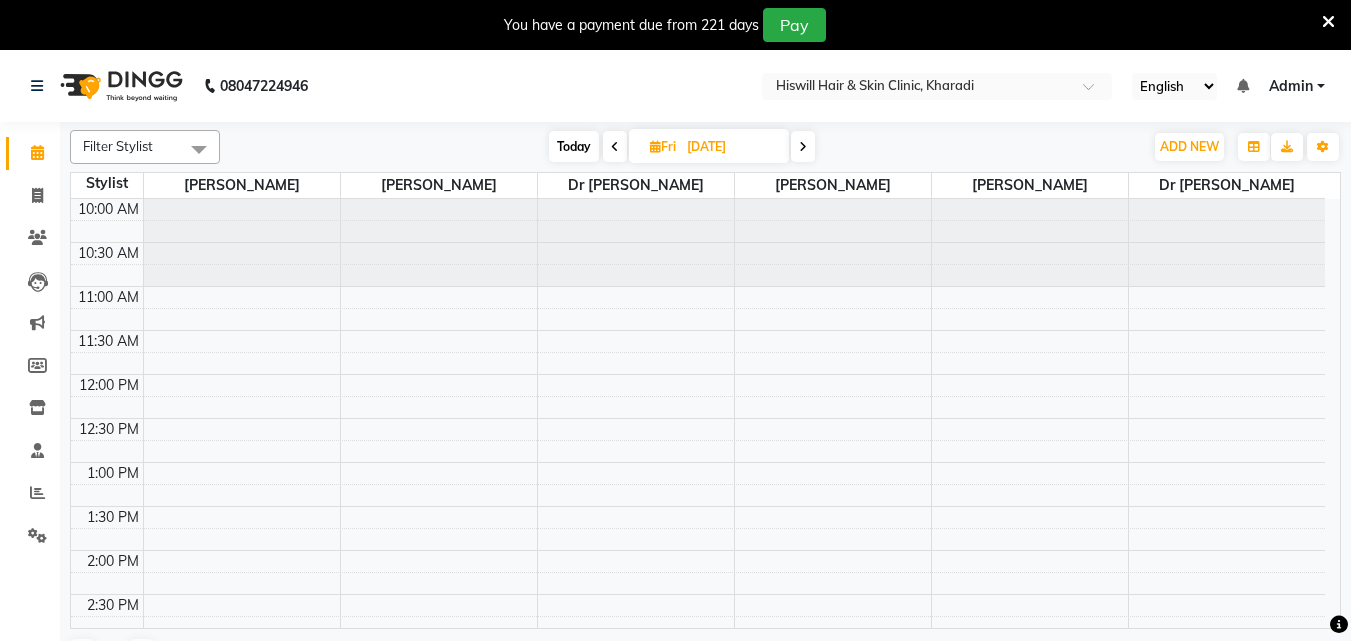click at bounding box center (615, 147) 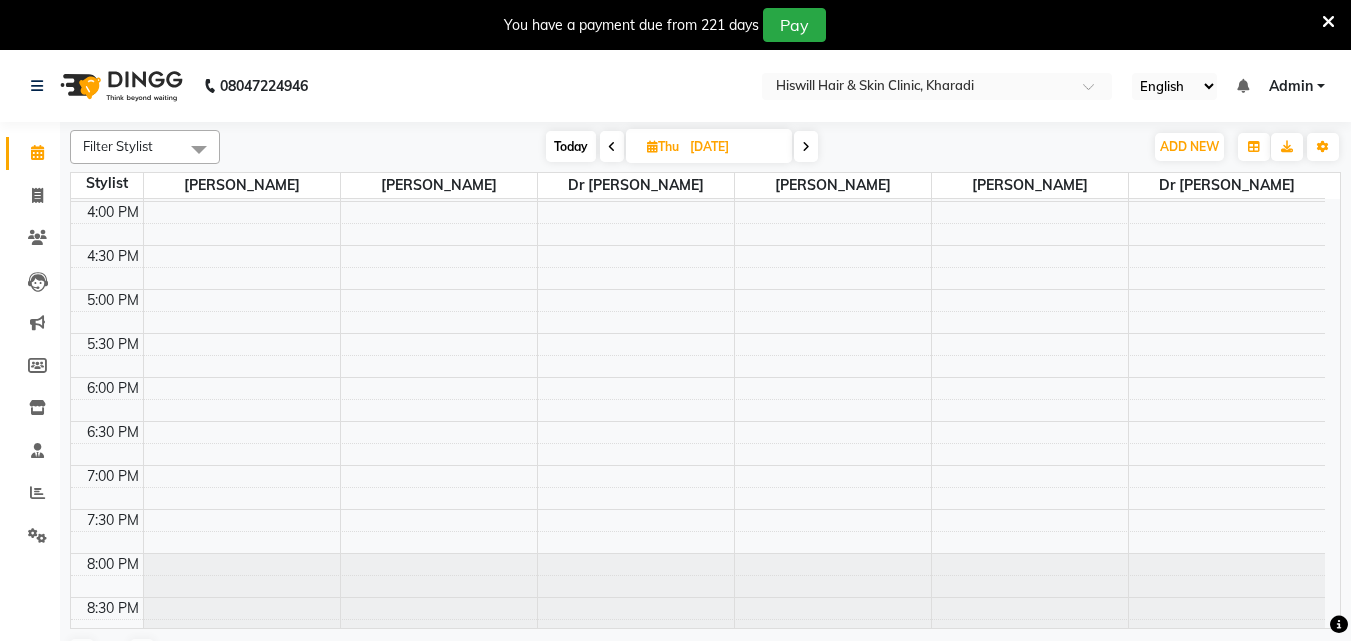scroll, scrollTop: 538, scrollLeft: 0, axis: vertical 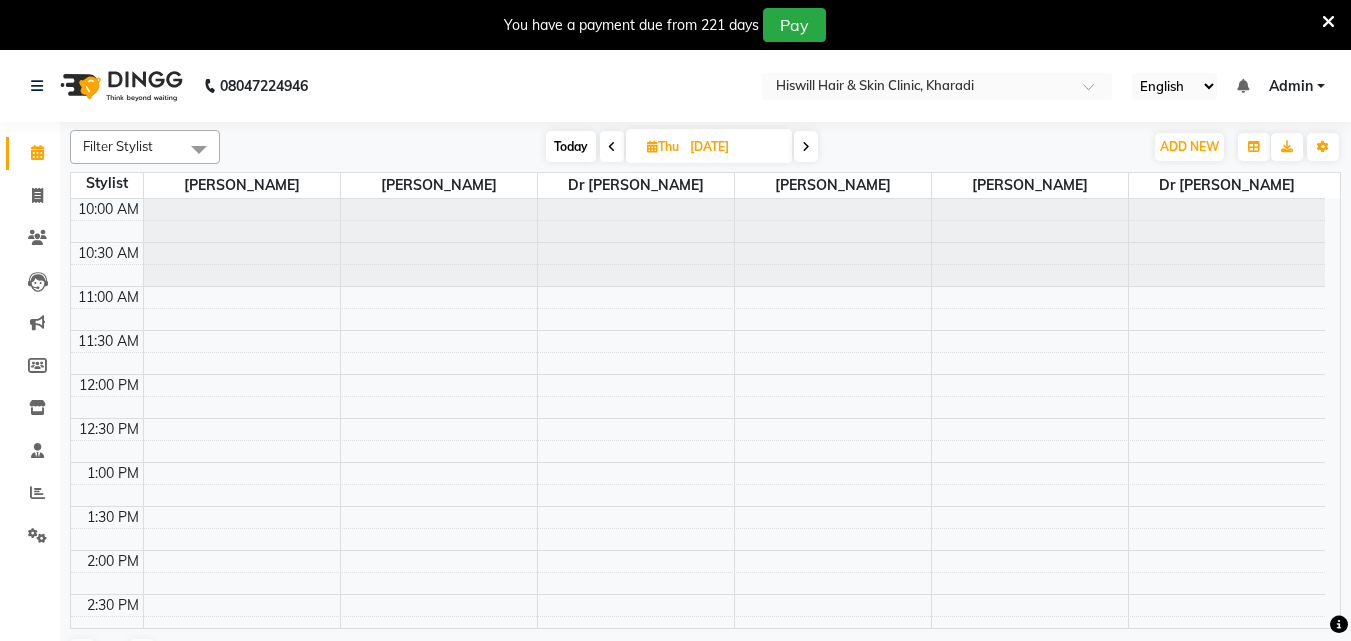 click at bounding box center (806, 147) 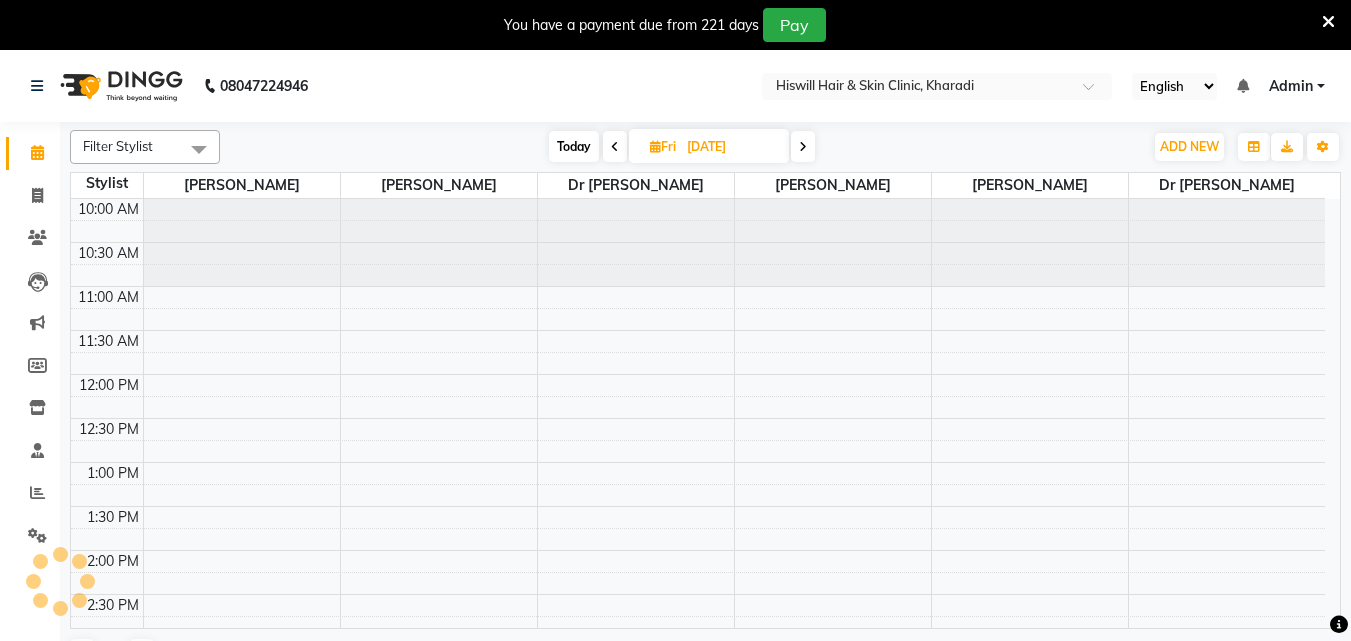 click at bounding box center (803, 147) 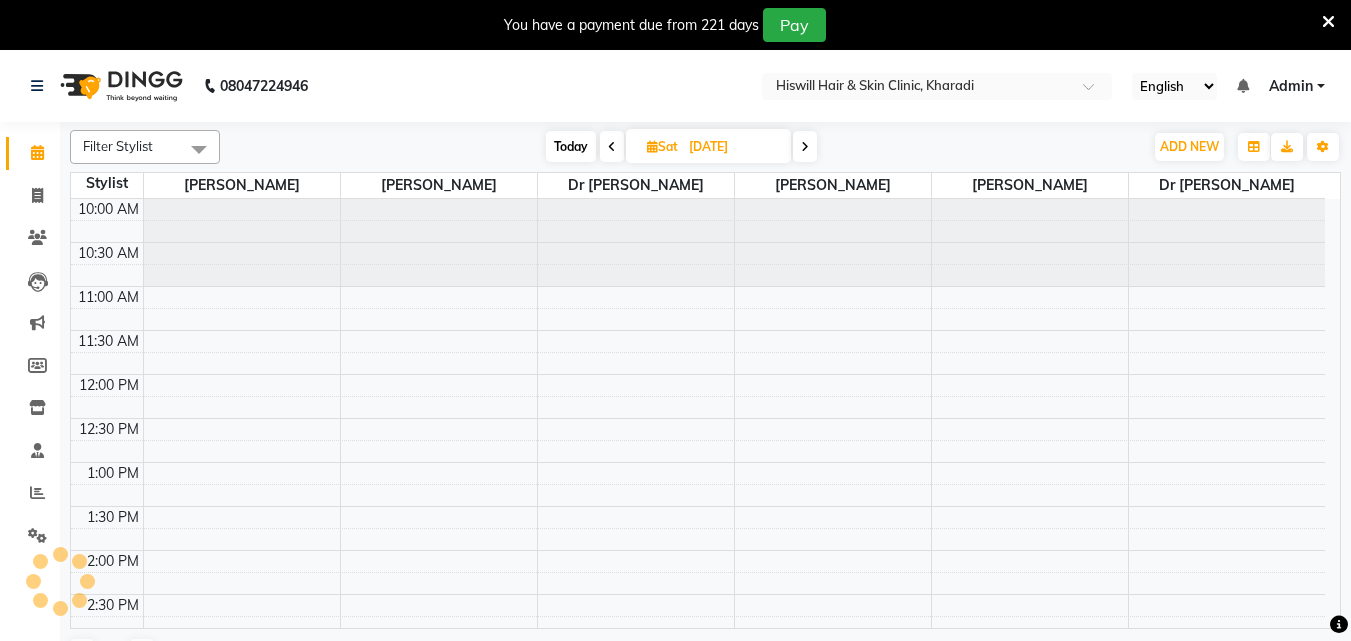 click at bounding box center (805, 147) 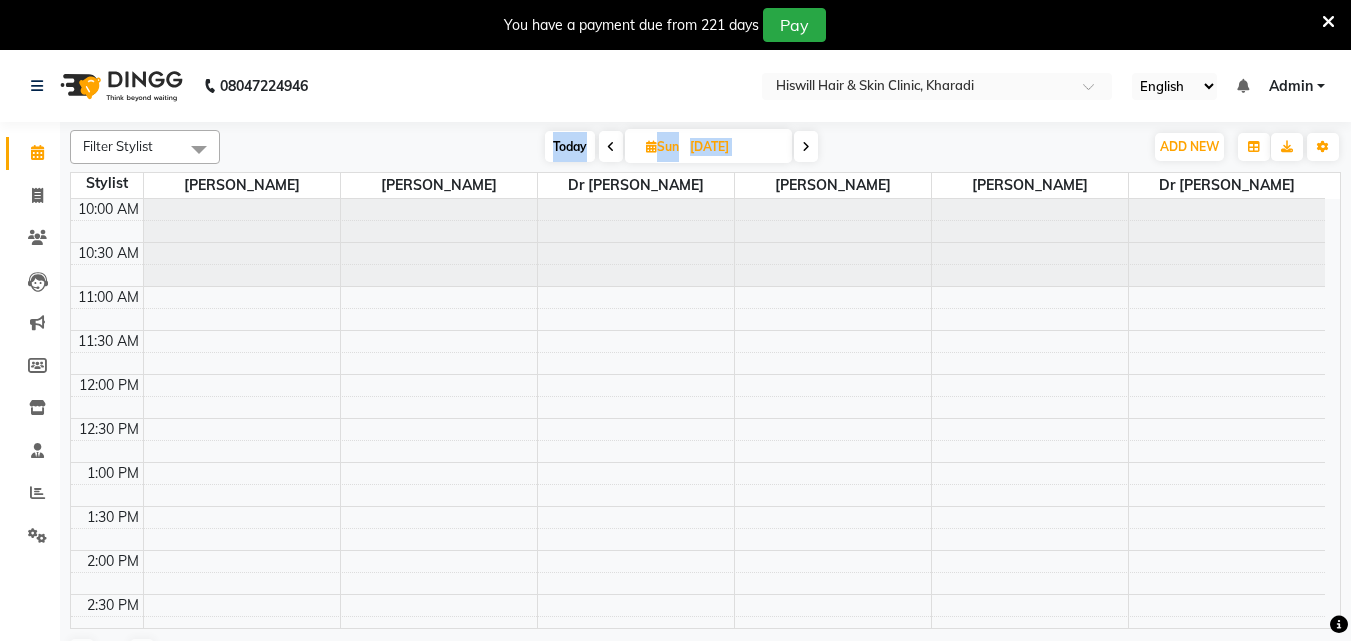 click at bounding box center [611, 147] 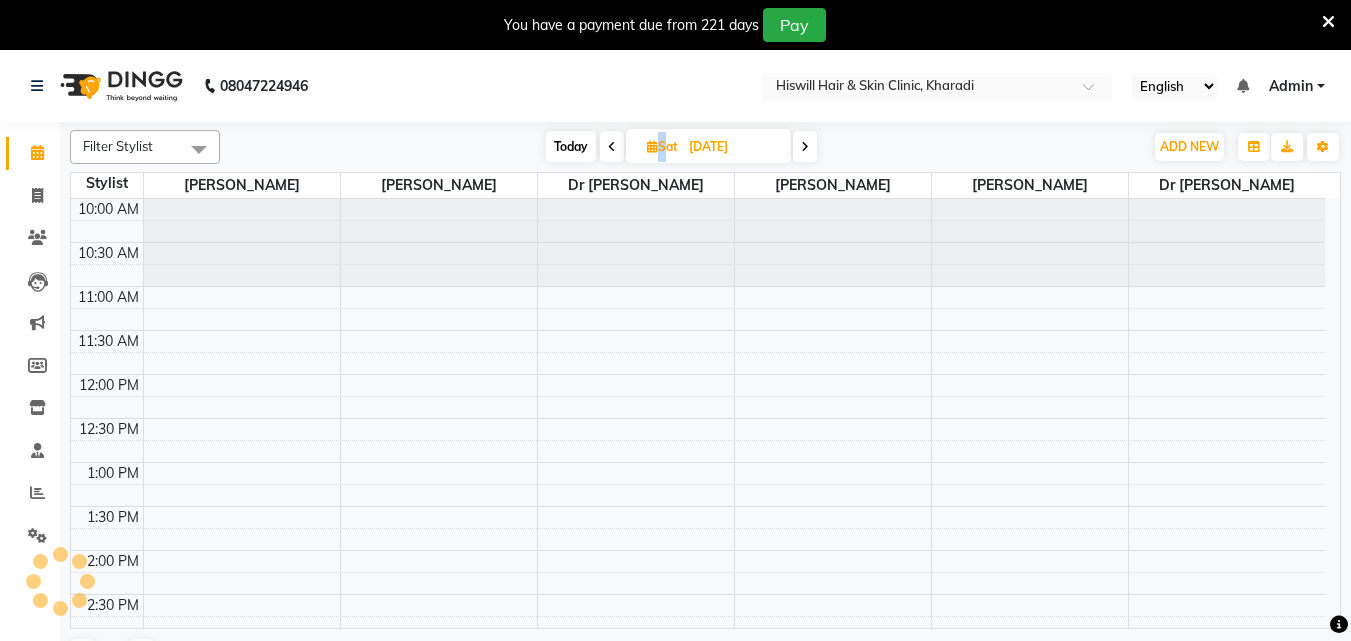 click at bounding box center (612, 147) 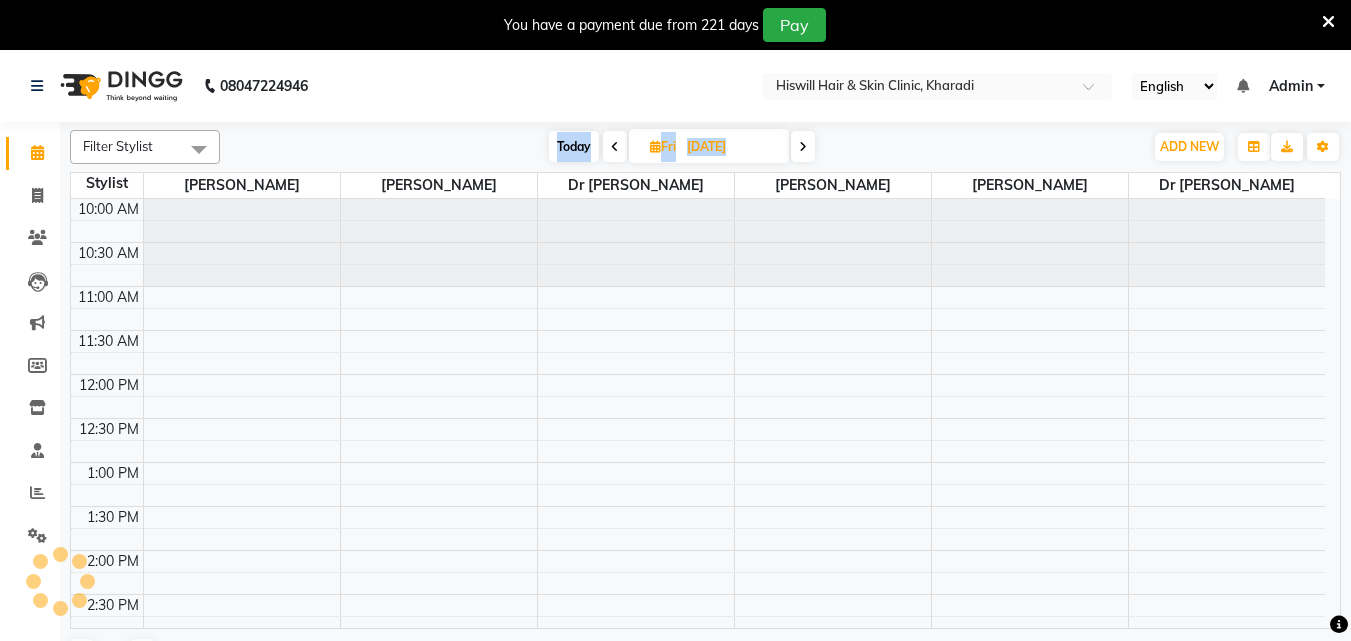 click at bounding box center [615, 147] 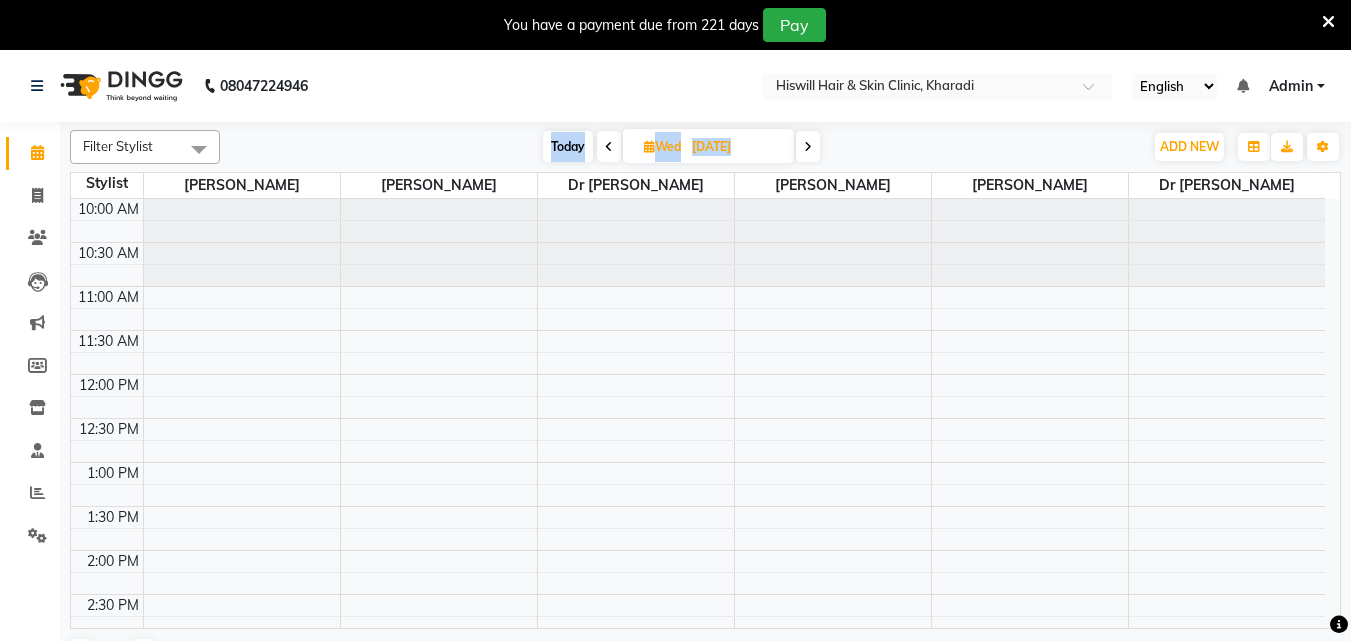 click at bounding box center (609, 146) 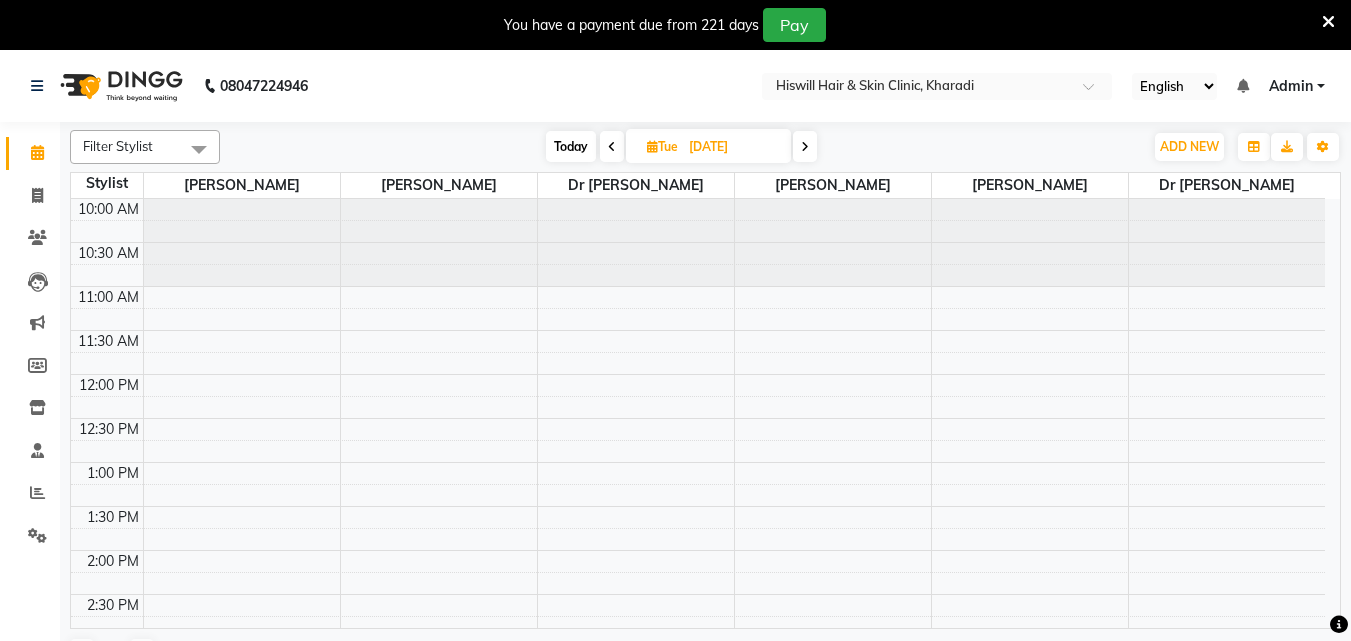 click on "Today" at bounding box center [571, 146] 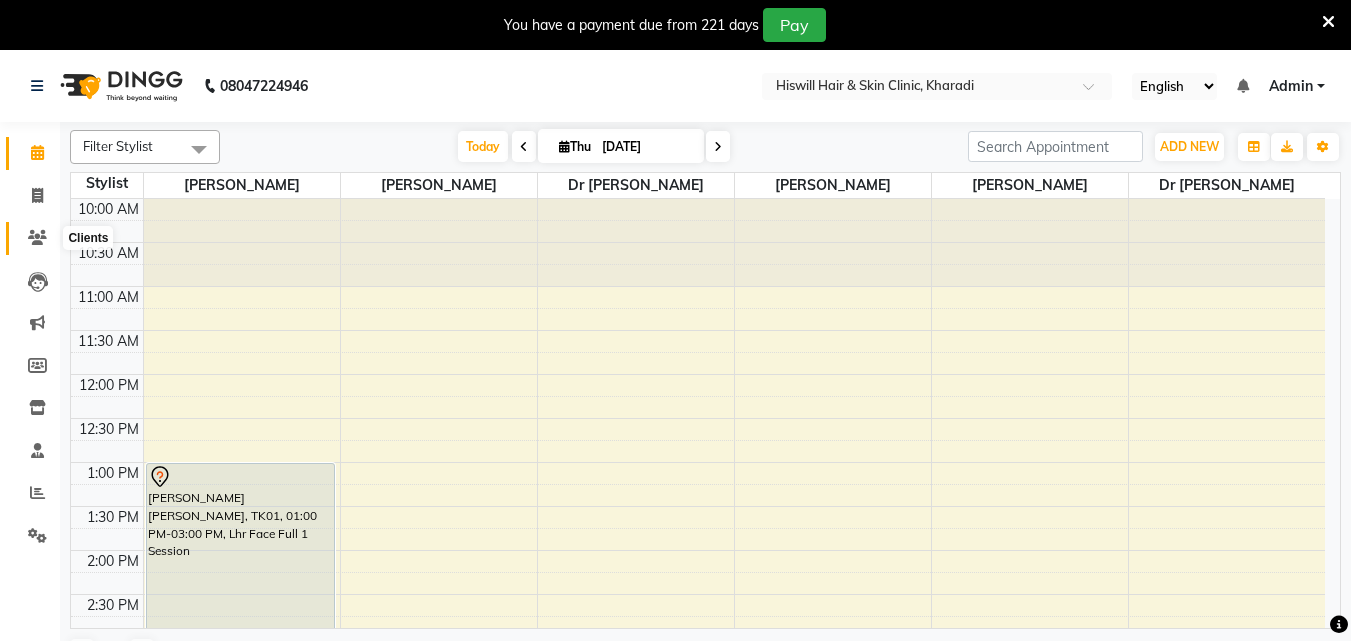 click 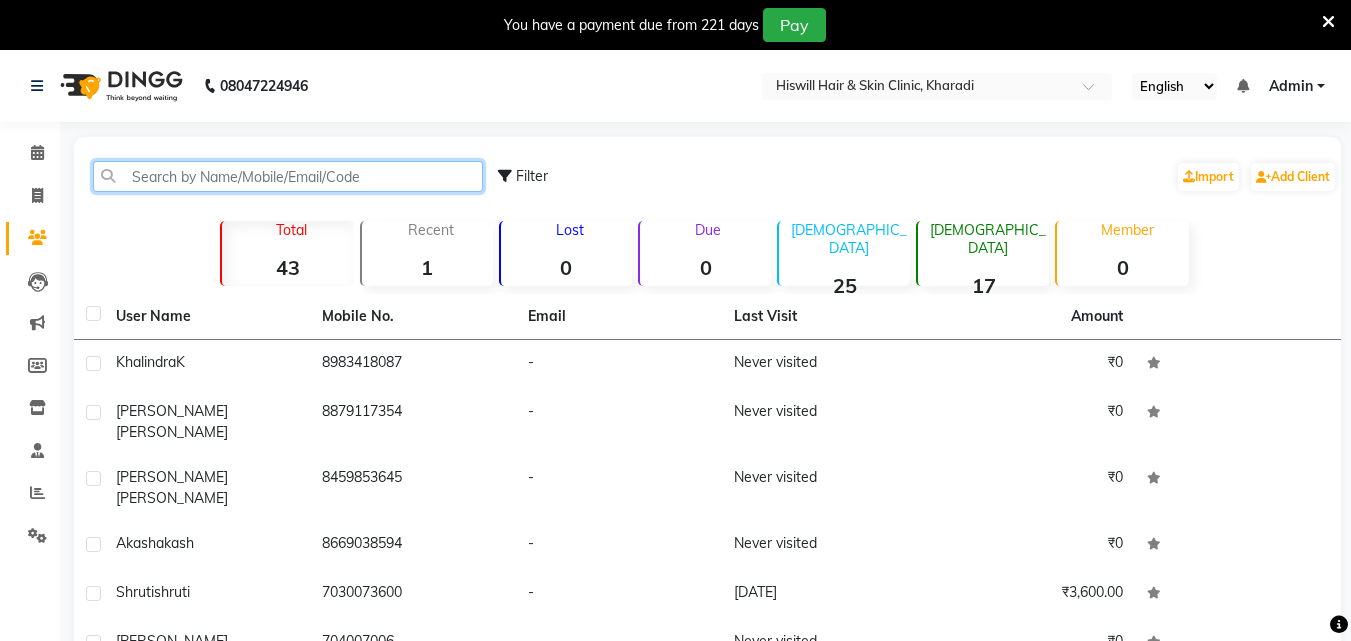 click 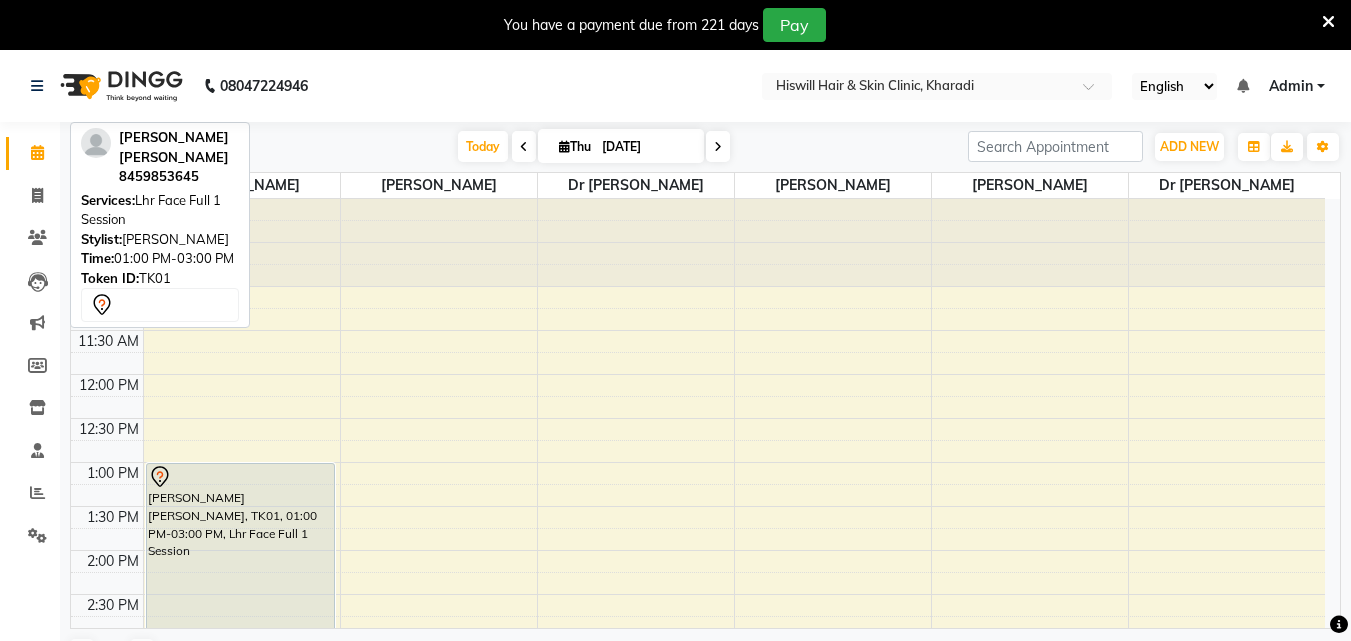 scroll, scrollTop: 0, scrollLeft: 0, axis: both 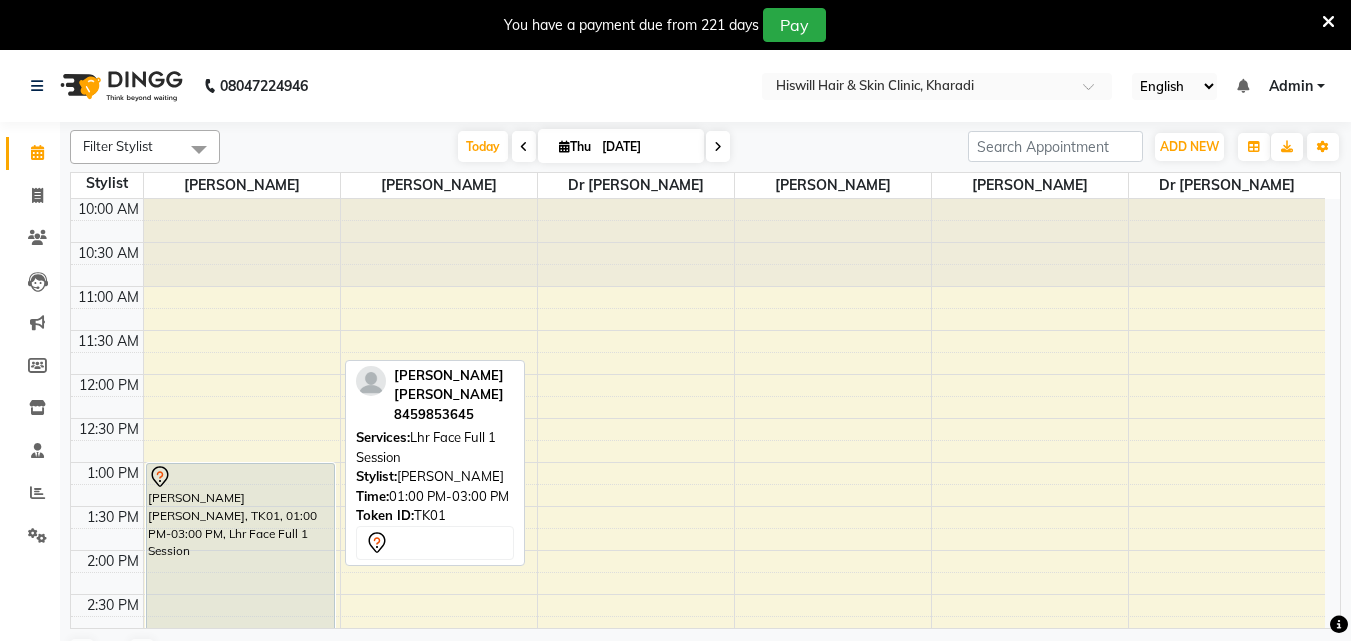 click on "[PERSON_NAME] [PERSON_NAME], TK01, 01:00 PM-03:00 PM, Lhr Face Full 1 Session" at bounding box center (240, 550) 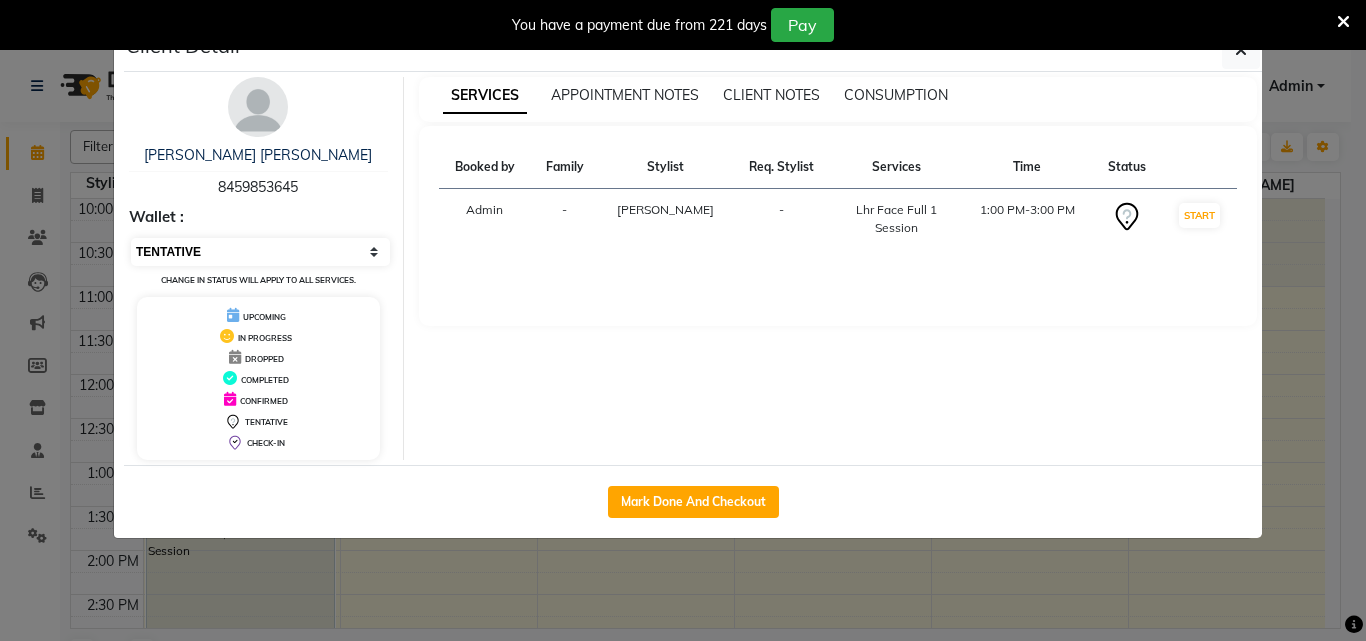 click on "Select IN SERVICE CONFIRMED TENTATIVE CHECK IN MARK DONE DROPPED UPCOMING" at bounding box center (260, 252) 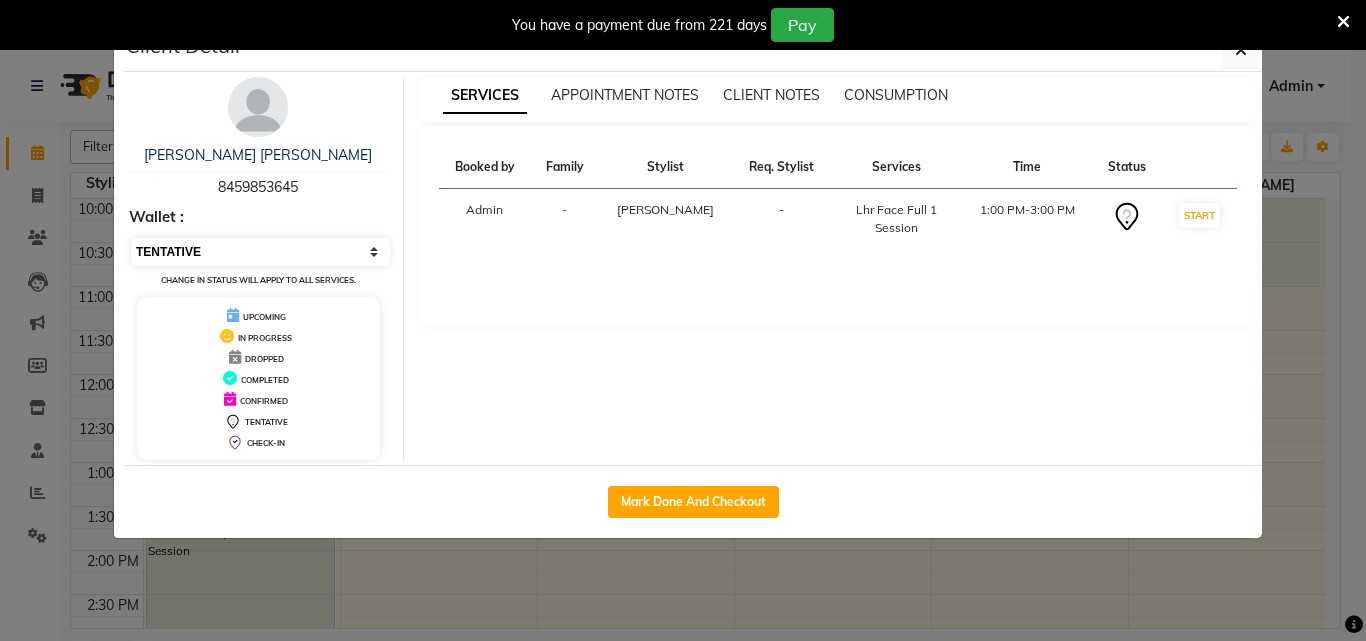 select on "5" 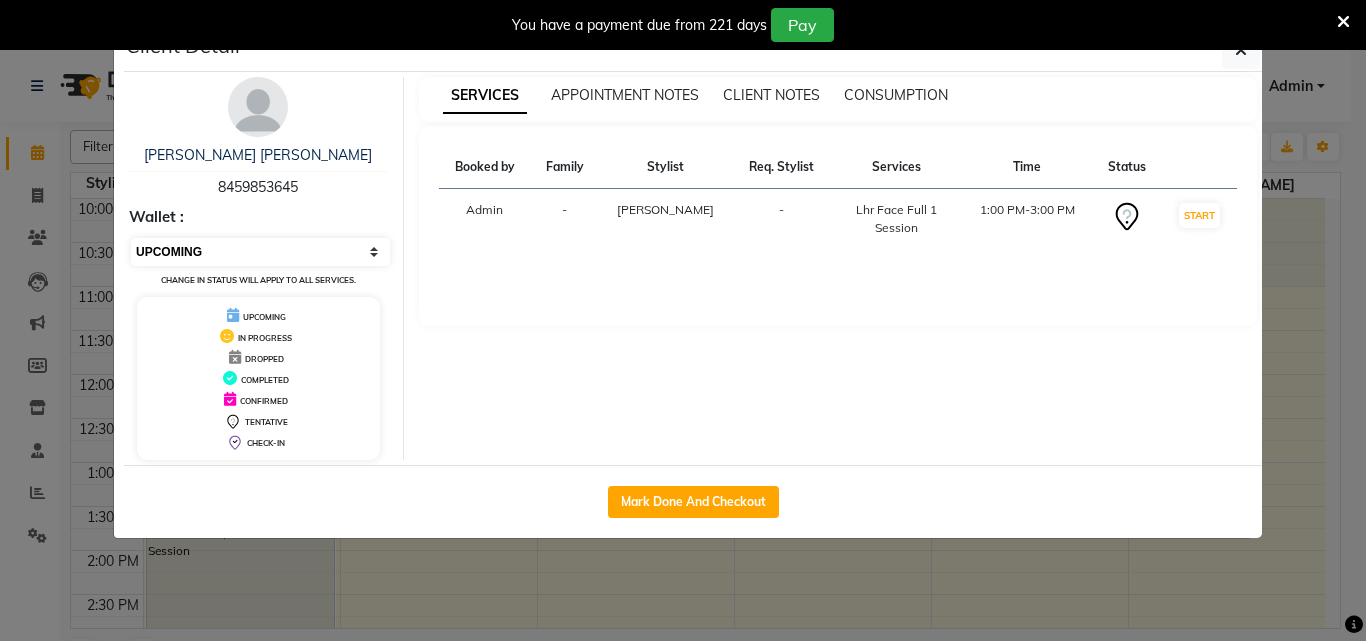 click on "Select IN SERVICE CONFIRMED TENTATIVE CHECK IN MARK DONE DROPPED UPCOMING" at bounding box center [260, 252] 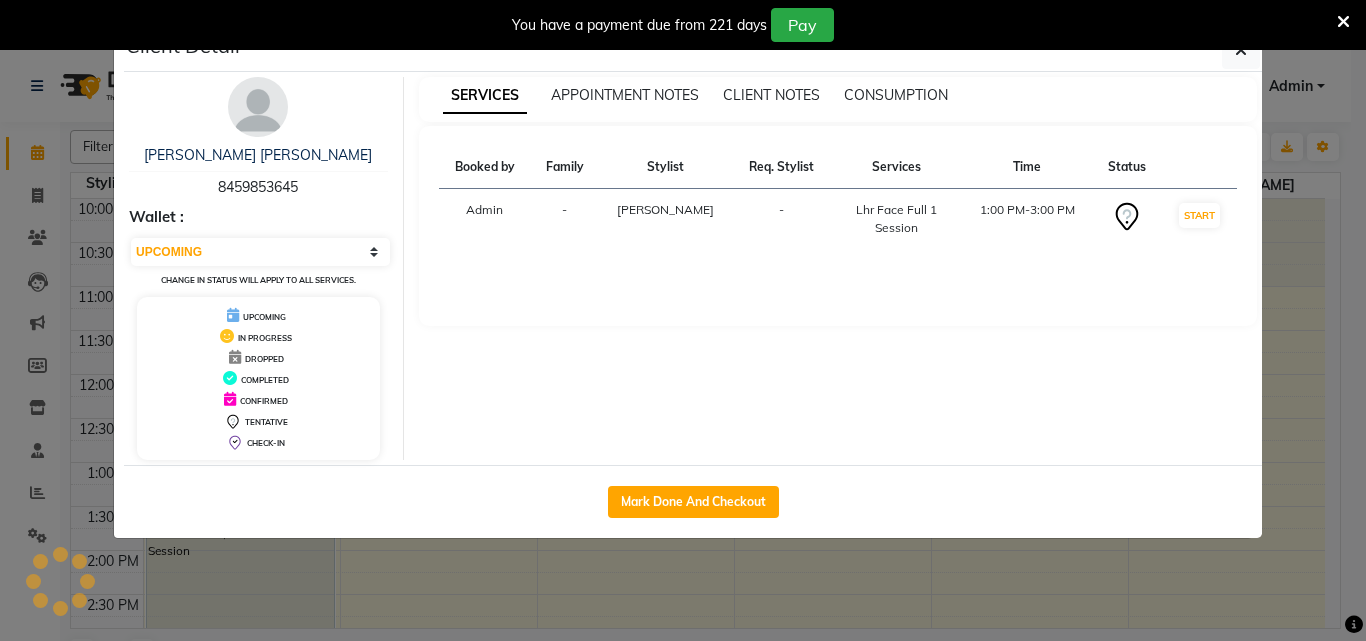 click on "Client Detail  amol amol   8459853645 Wallet : Select IN SERVICE CONFIRMED TENTATIVE CHECK IN MARK DONE DROPPED UPCOMING Change in status will apply to all services. UPCOMING IN PROGRESS DROPPED COMPLETED CONFIRMED TENTATIVE CHECK-IN SERVICES APPOINTMENT NOTES CLIENT NOTES CONSUMPTION Booked by Family Stylist Req. Stylist Services Time Status  Admin  - Ishwar -  Lhr Face Full 1 Session   1:00 PM-3:00 PM   START   Mark Done And Checkout" 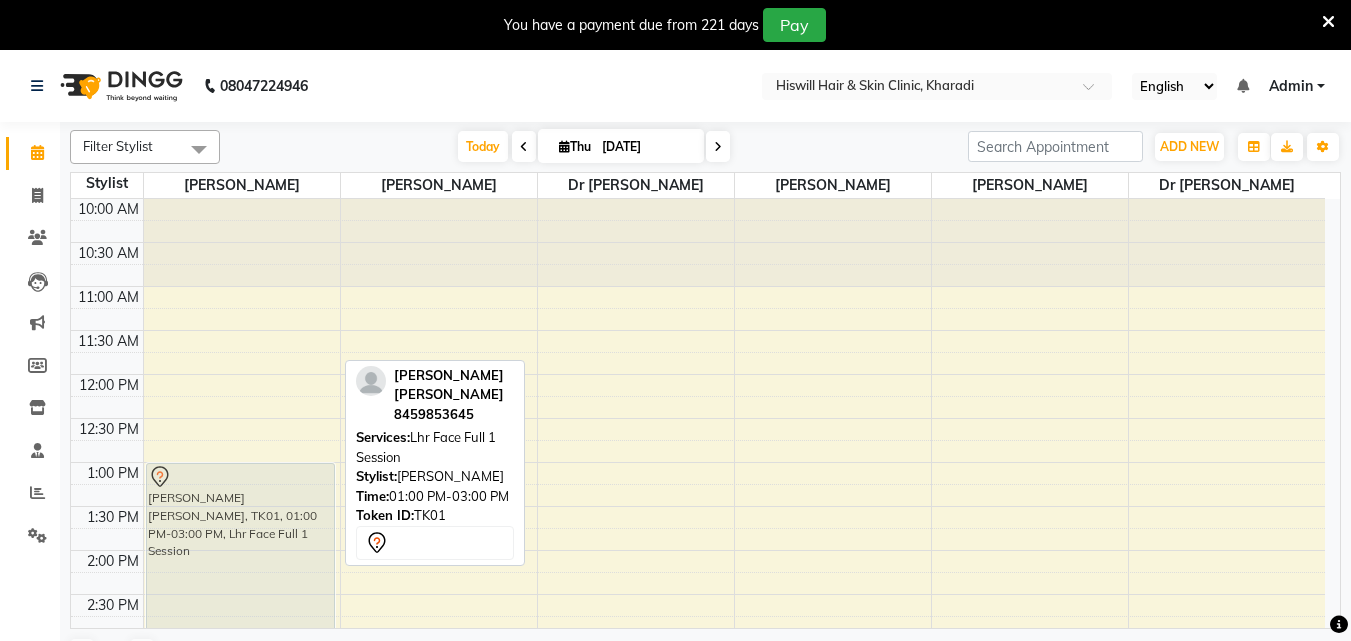 drag, startPoint x: 186, startPoint y: 471, endPoint x: 254, endPoint y: 481, distance: 68.73136 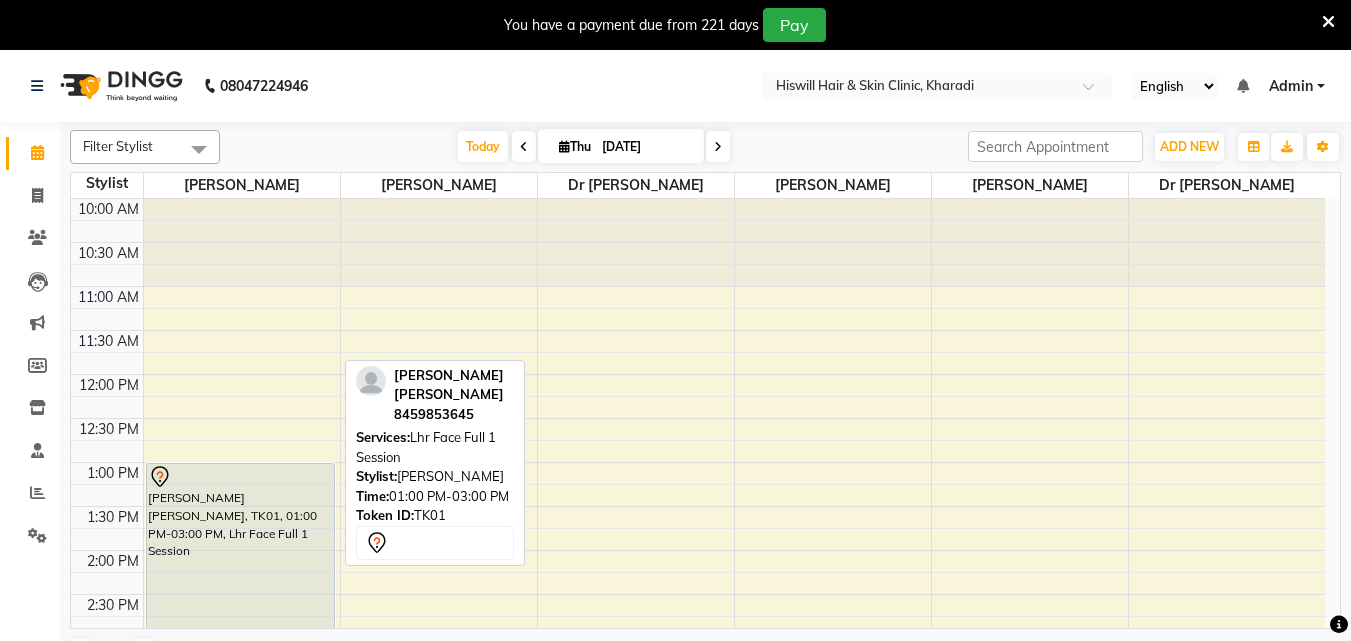 click on "[PERSON_NAME] [PERSON_NAME], TK01, 01:00 PM-03:00 PM, Lhr Face Full 1 Session" at bounding box center (240, 550) 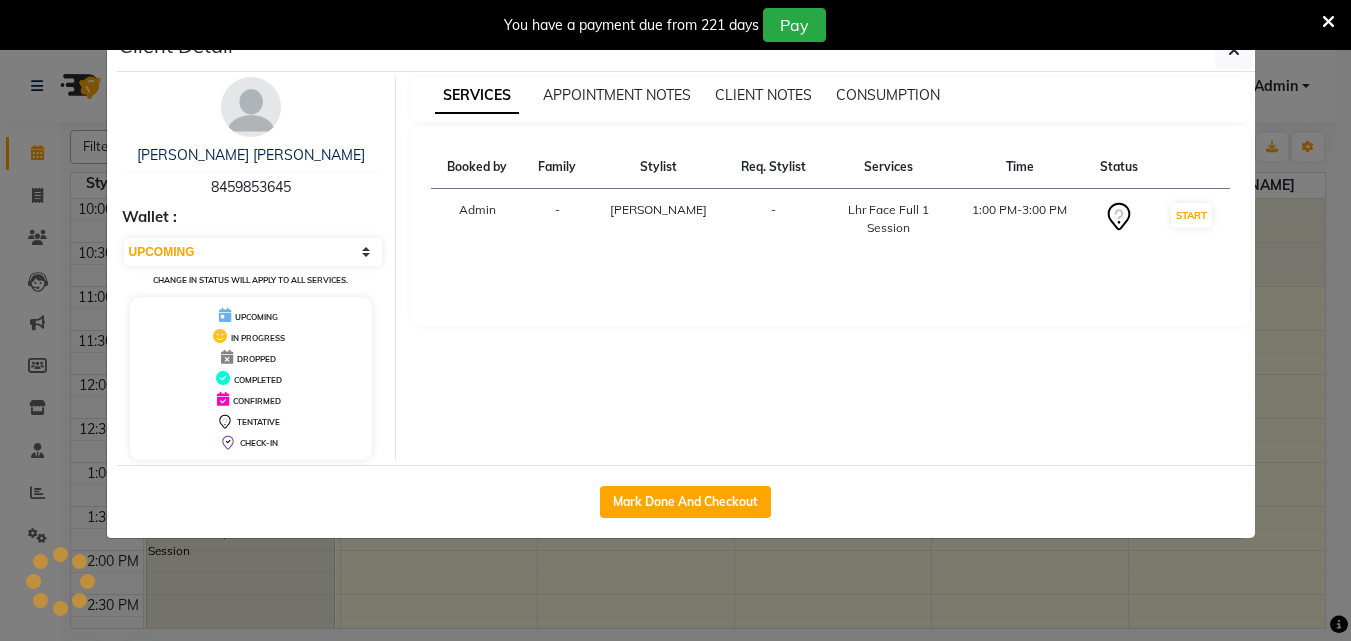 select on "7" 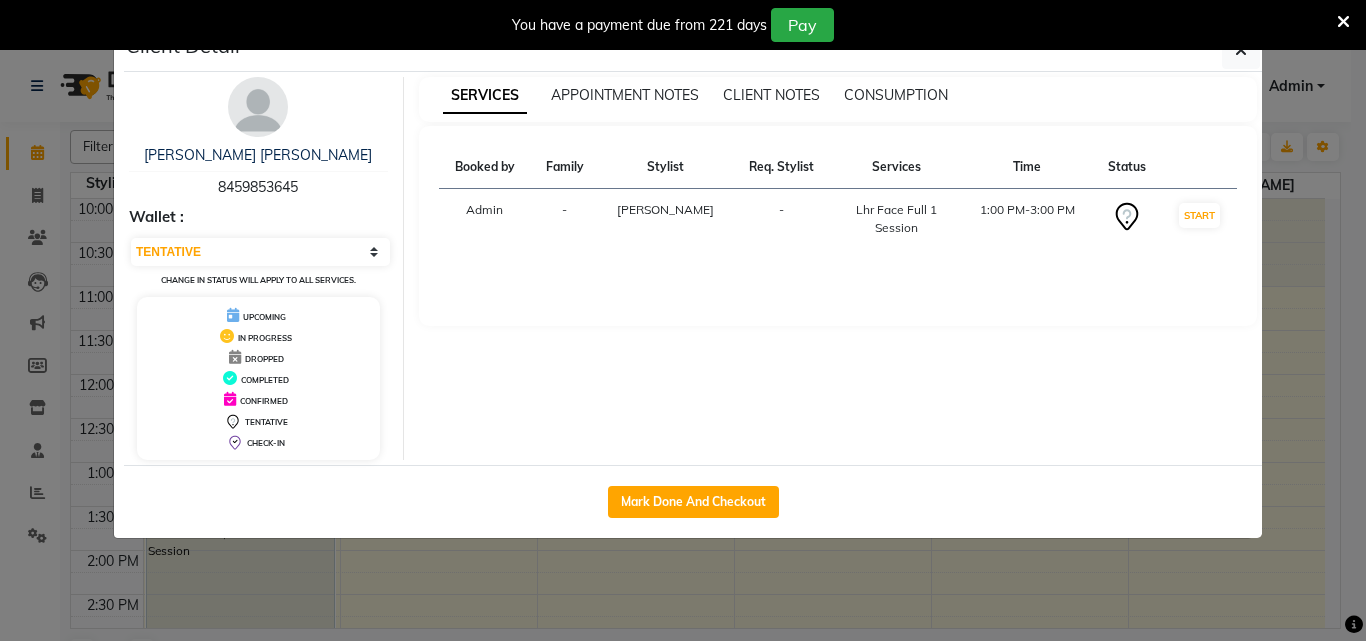 click on "Client Detail  amol amol   8459853645 Wallet : Select IN SERVICE CONFIRMED TENTATIVE CHECK IN MARK DONE DROPPED UPCOMING Change in status will apply to all services. UPCOMING IN PROGRESS DROPPED COMPLETED CONFIRMED TENTATIVE CHECK-IN SERVICES APPOINTMENT NOTES CLIENT NOTES CONSUMPTION Booked by Family Stylist Req. Stylist Services Time Status  Admin  - Ishwar -  Lhr Face Full 1 Session   1:00 PM-3:00 PM   START   Mark Done And Checkout" 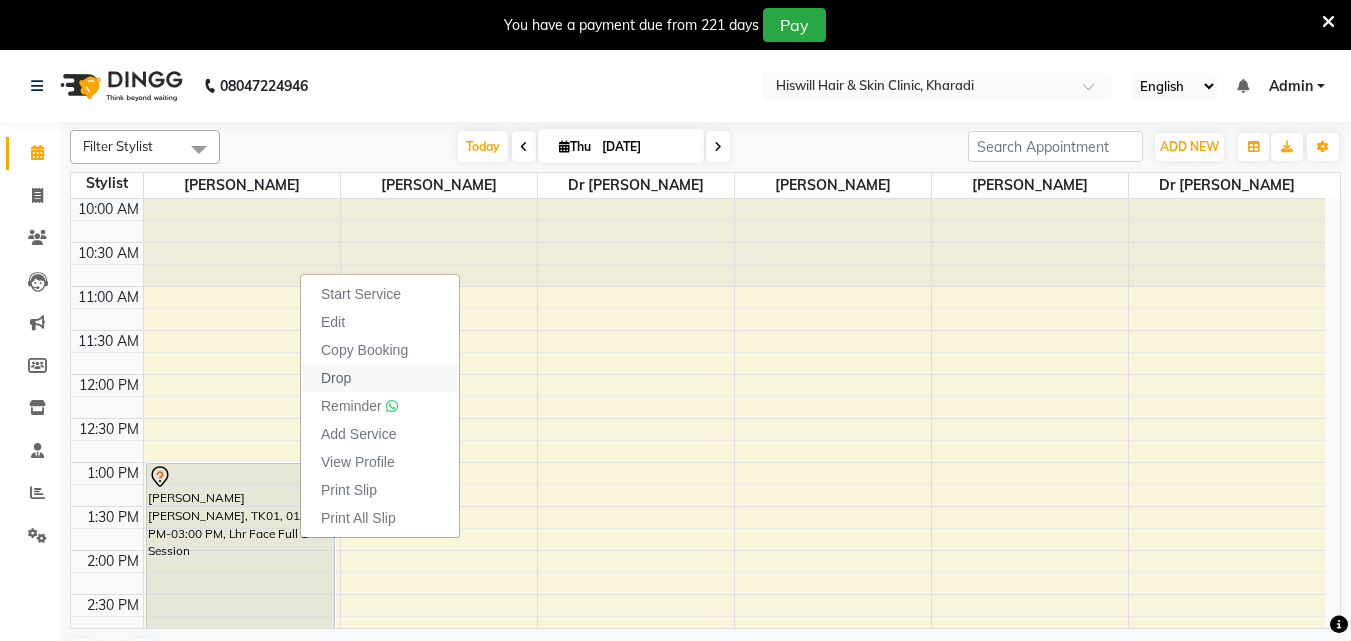 click on "Drop" at bounding box center (380, 378) 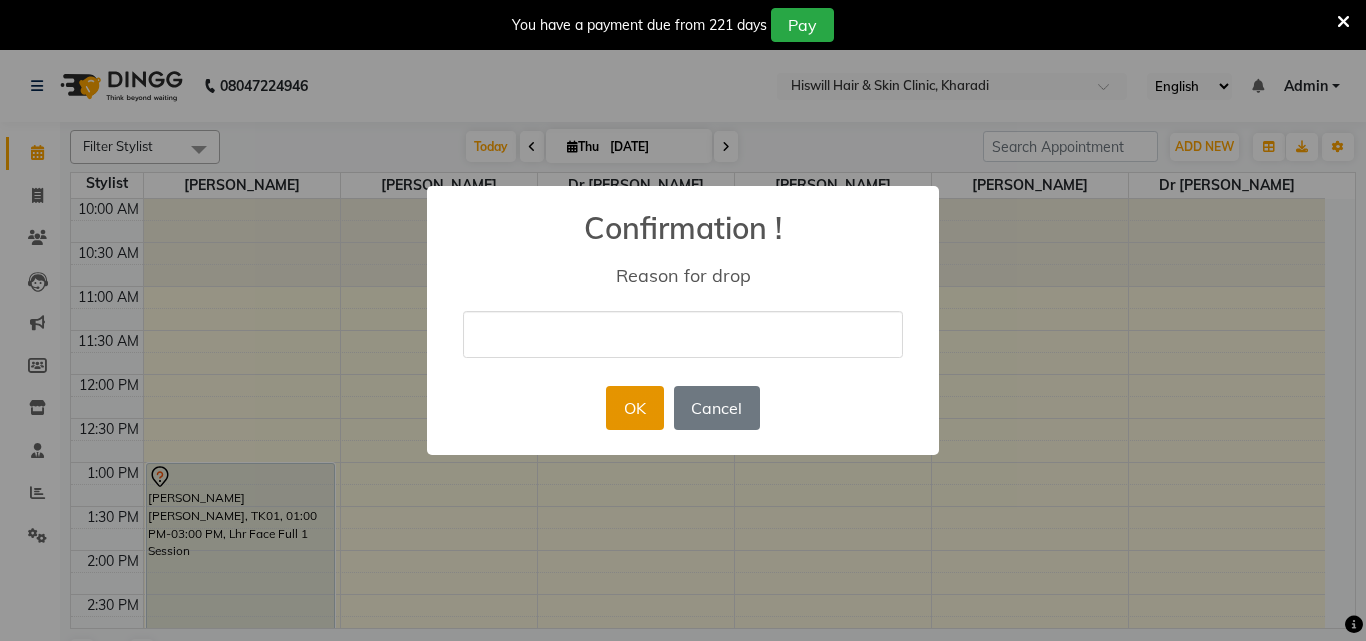 click on "OK" at bounding box center [634, 408] 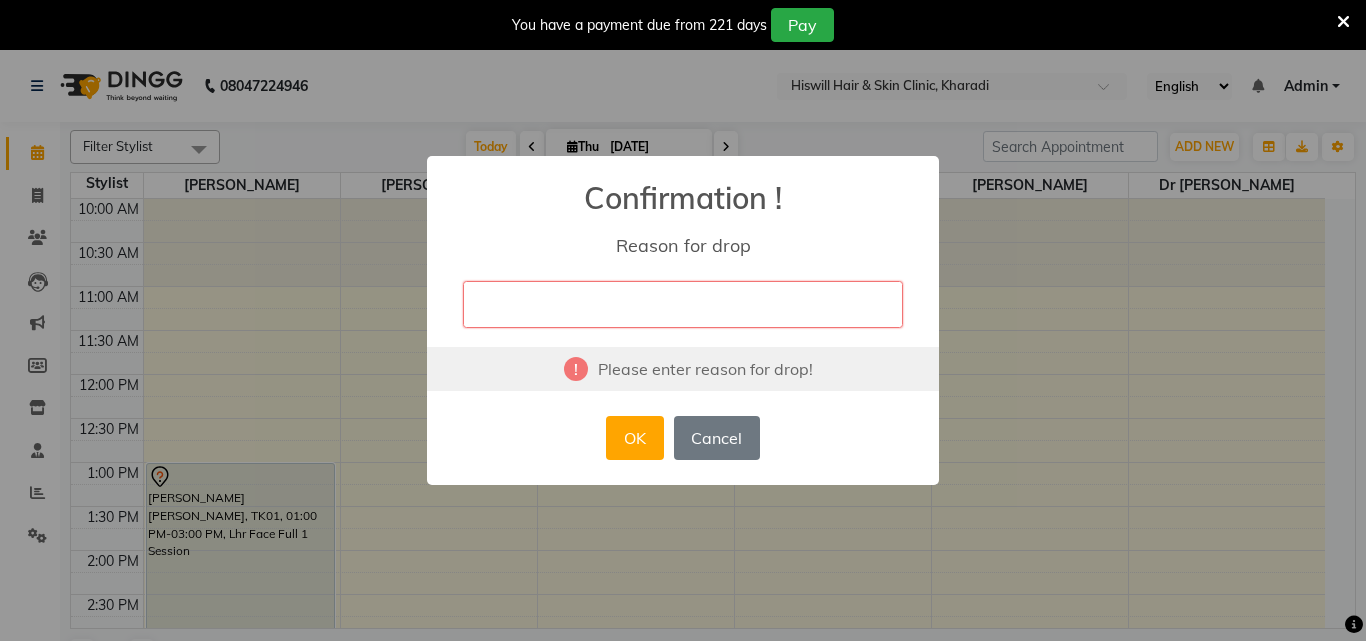 click at bounding box center (683, 304) 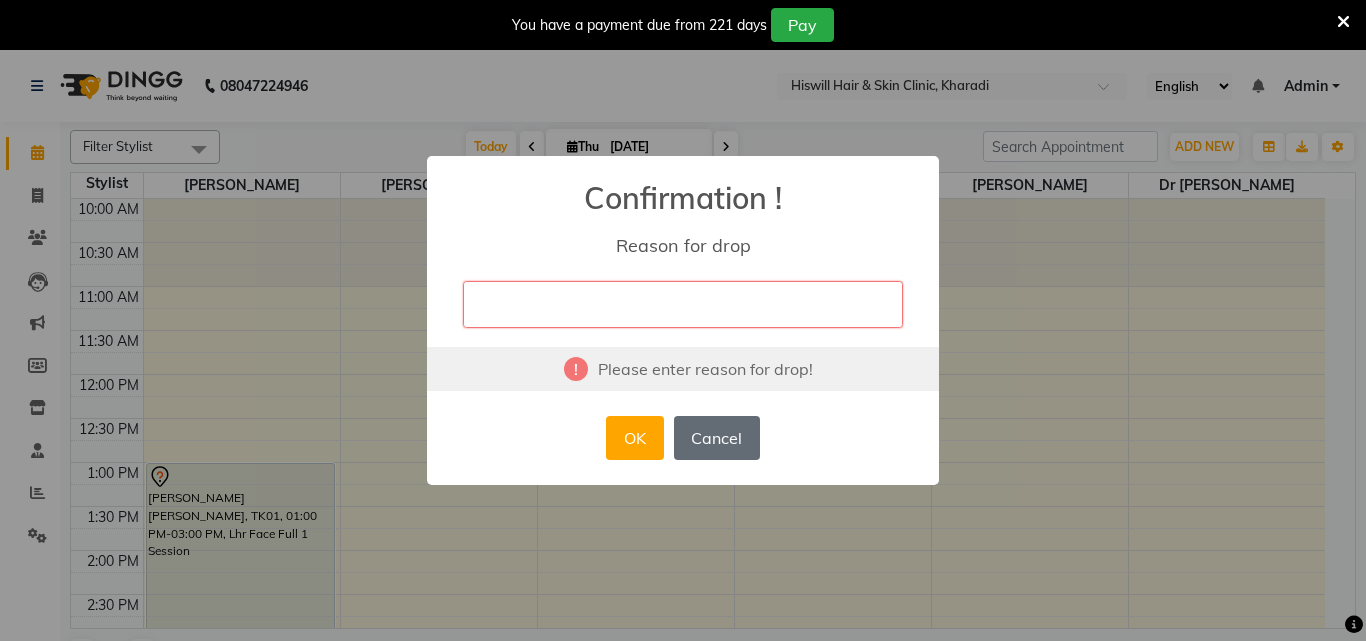 click on "Cancel" at bounding box center (717, 438) 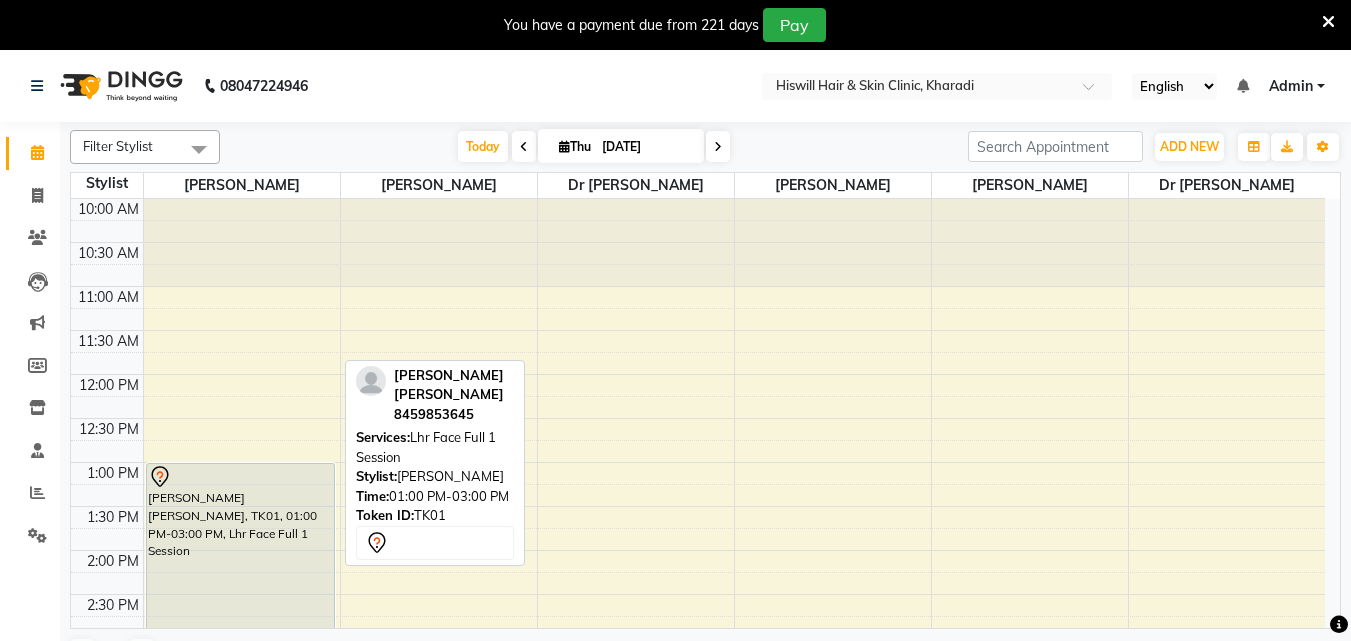 click on "[PERSON_NAME] [PERSON_NAME], TK01, 01:00 PM-03:00 PM, Lhr Face Full 1 Session" at bounding box center [240, 550] 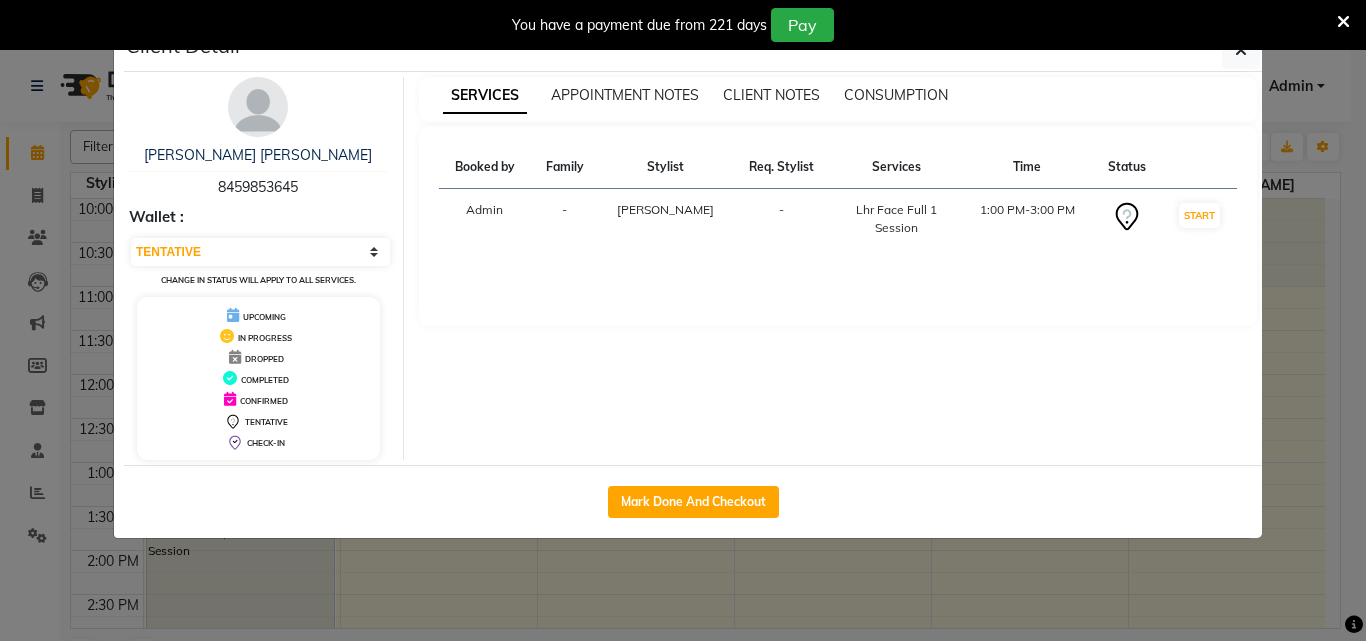 click on "Client Detail  amol amol   8459853645 Wallet : Select IN SERVICE CONFIRMED TENTATIVE CHECK IN MARK DONE DROPPED UPCOMING Change in status will apply to all services. UPCOMING IN PROGRESS DROPPED COMPLETED CONFIRMED TENTATIVE CHECK-IN SERVICES APPOINTMENT NOTES CLIENT NOTES CONSUMPTION Booked by Family Stylist Req. Stylist Services Time Status  Admin  - Ishwar -  Lhr Face Full 1 Session   1:00 PM-3:00 PM   START   Mark Done And Checkout" 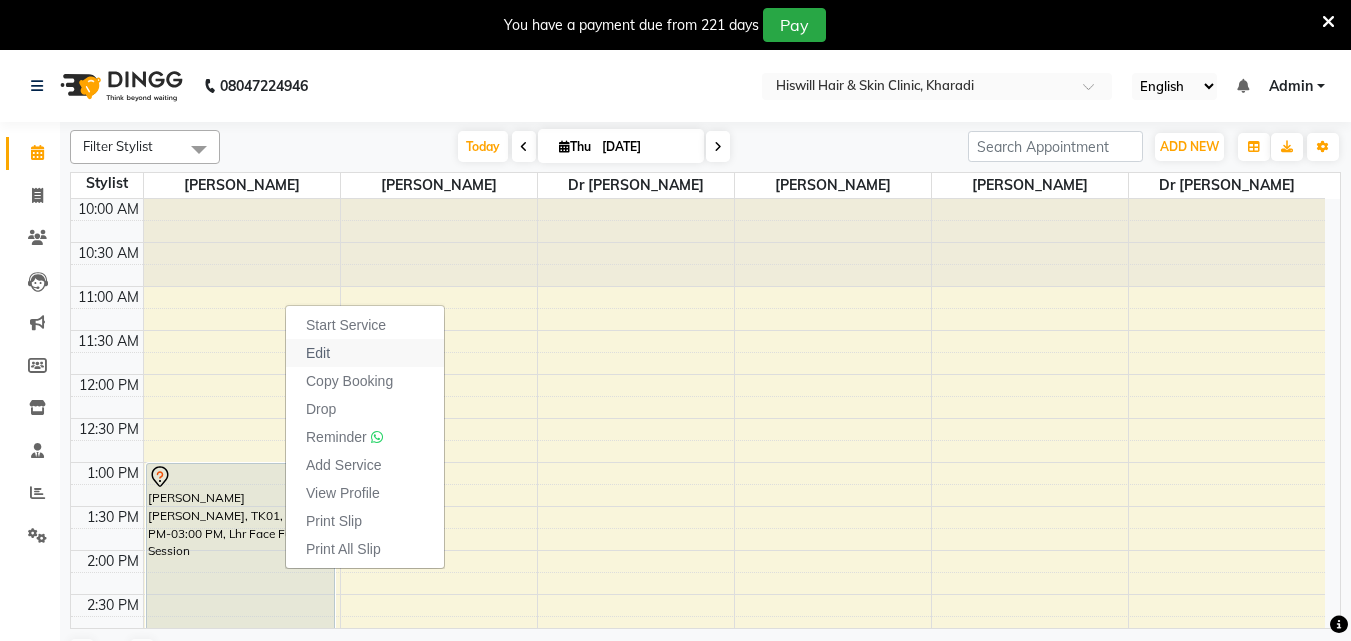 click on "Edit" at bounding box center (365, 353) 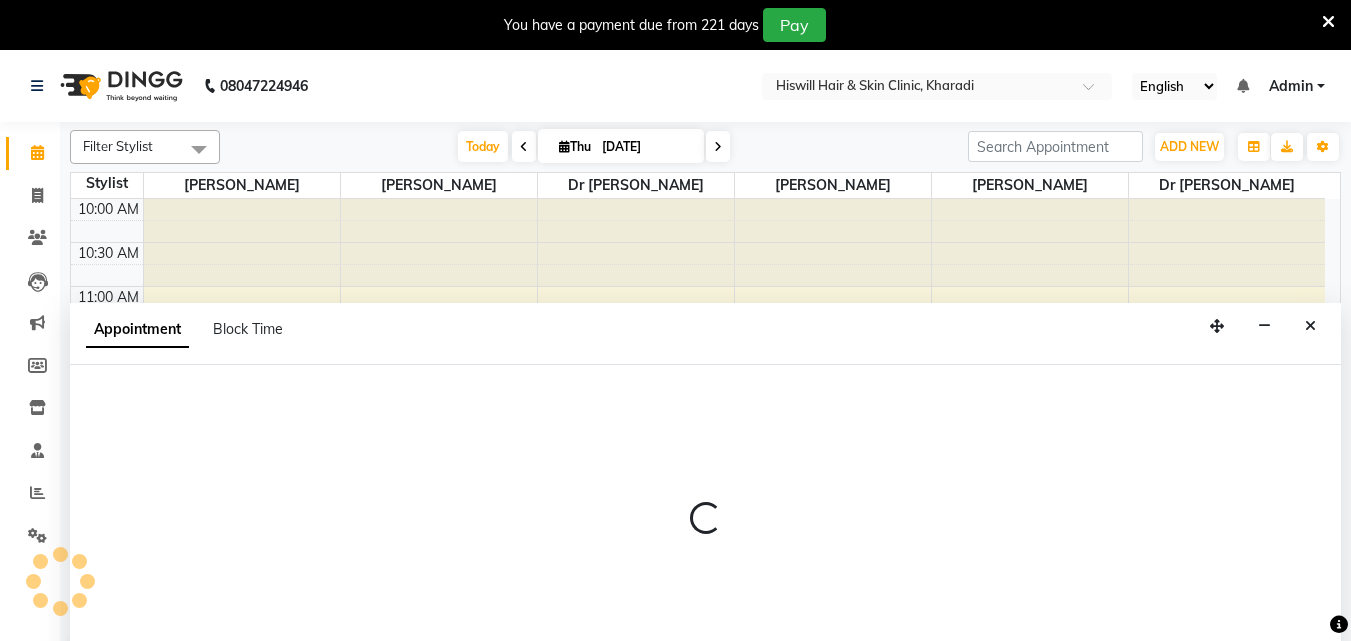 select on "780" 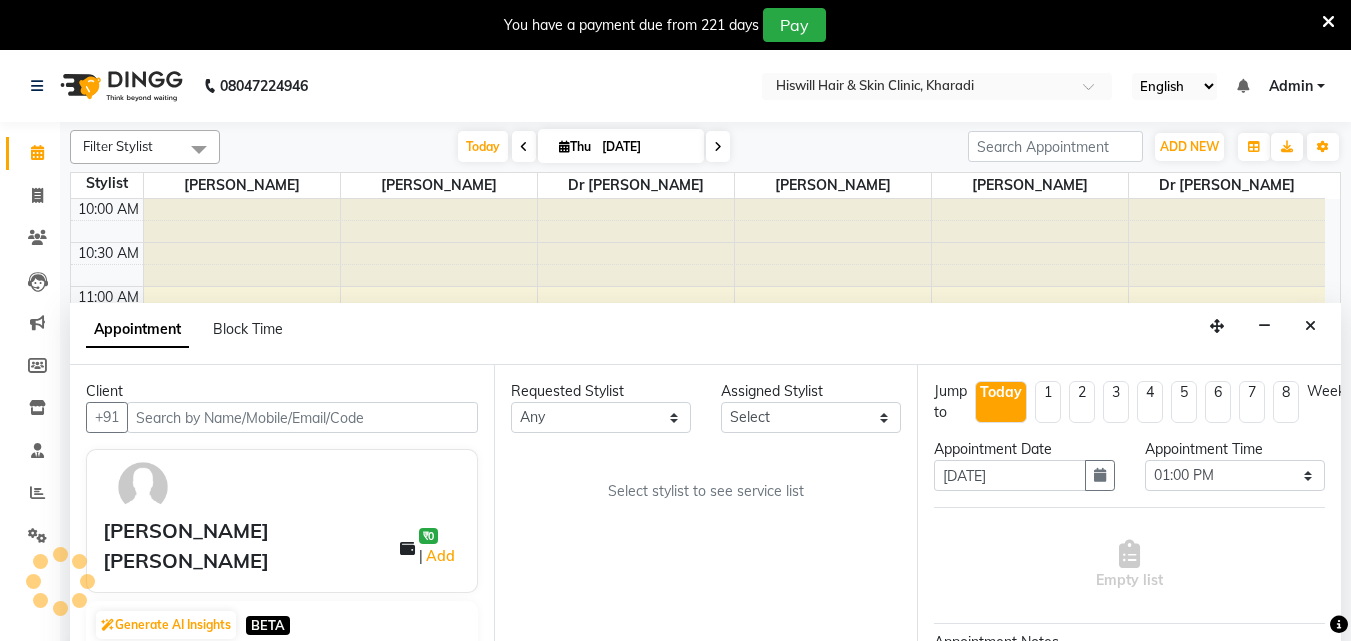 scroll, scrollTop: 50, scrollLeft: 0, axis: vertical 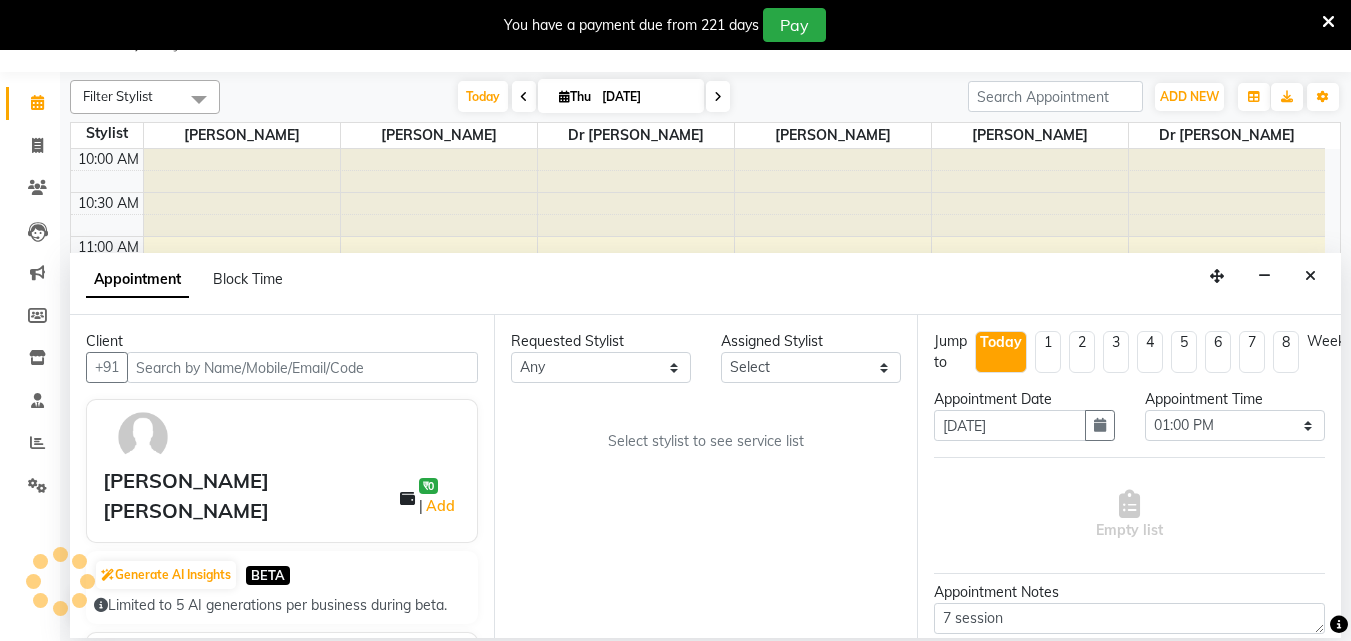 select on "62610" 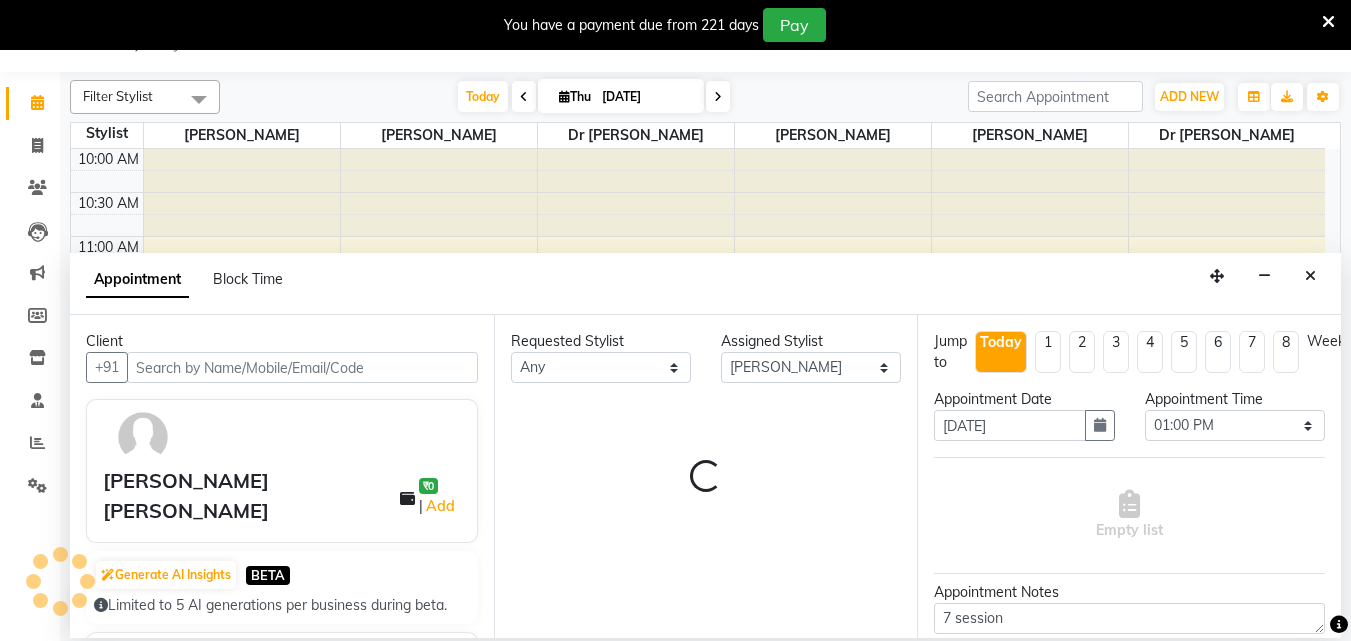 select on "3666" 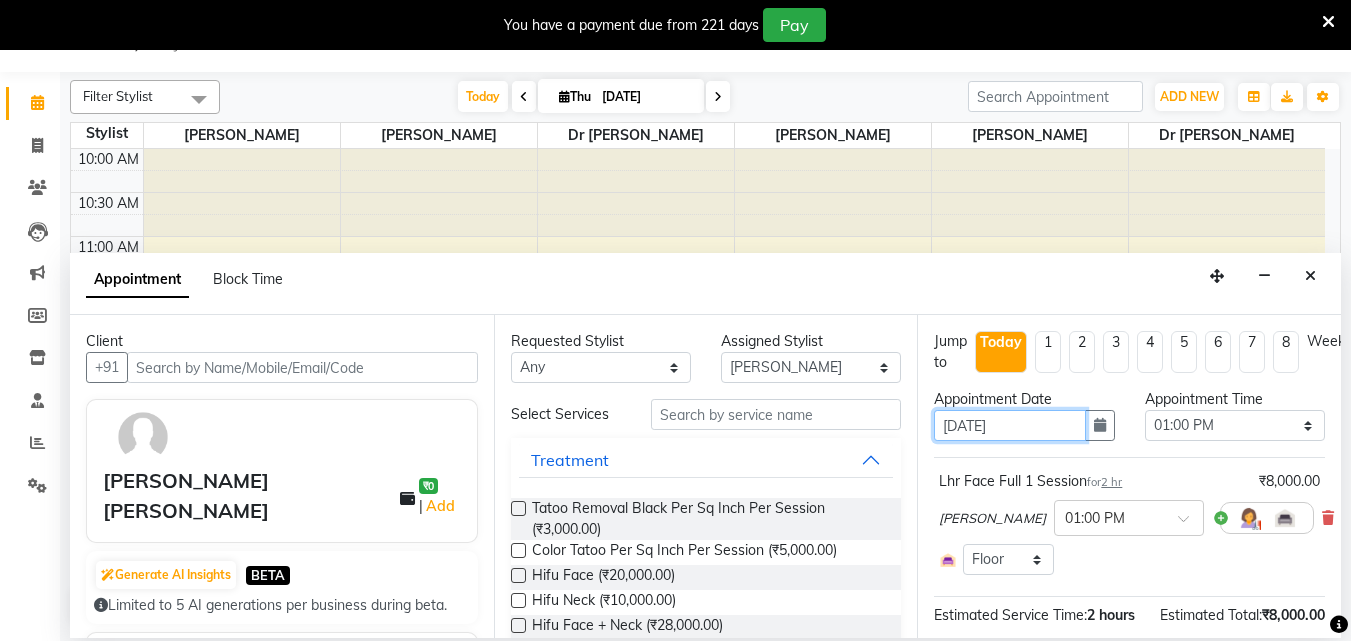 click on "[DATE]" at bounding box center [1009, 425] 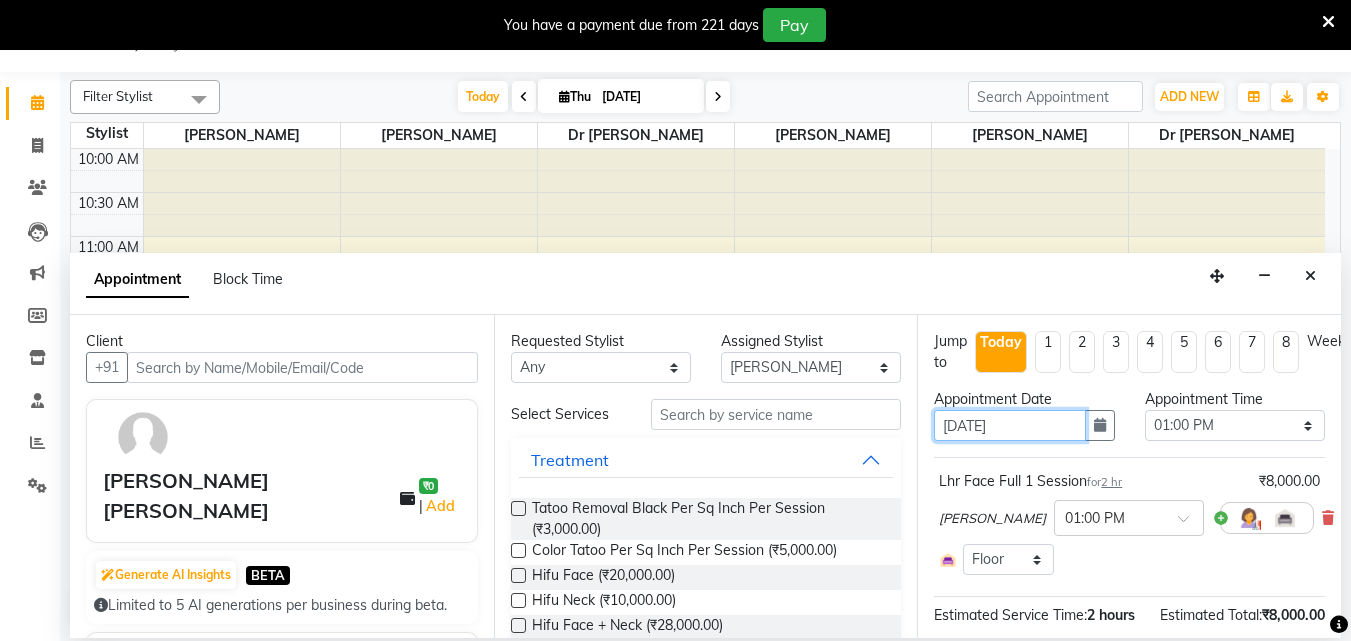 click on "[DATE]" at bounding box center (1009, 425) 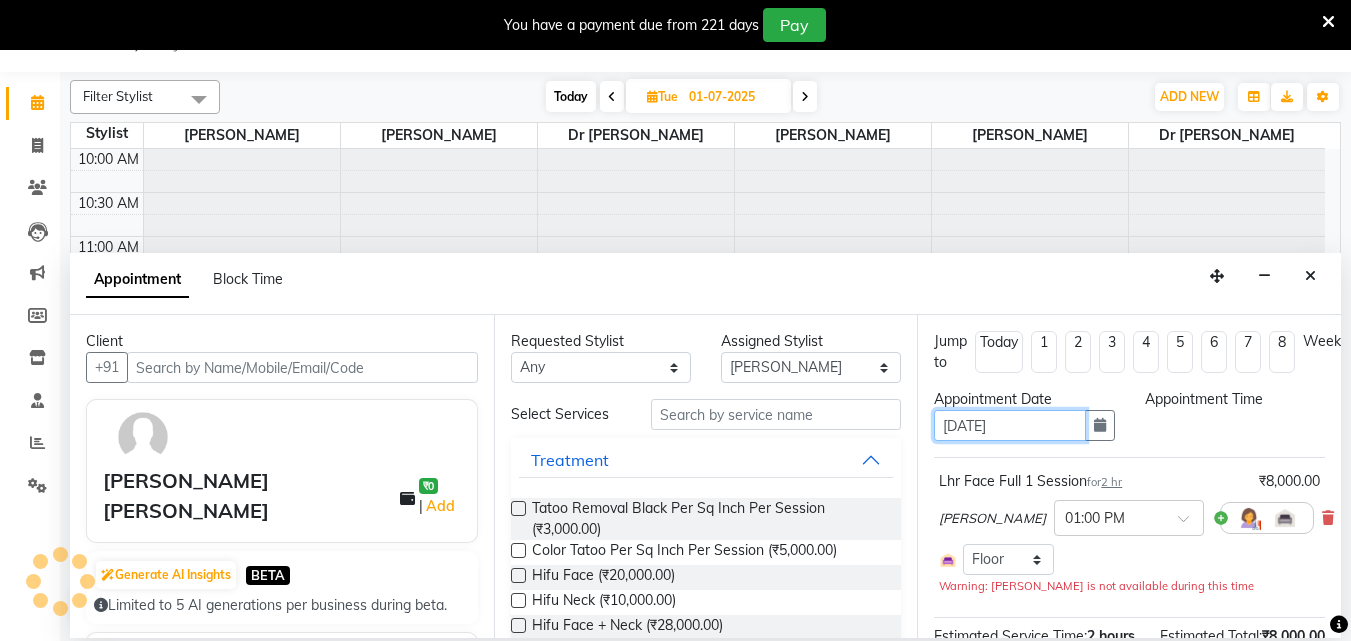 select on "780" 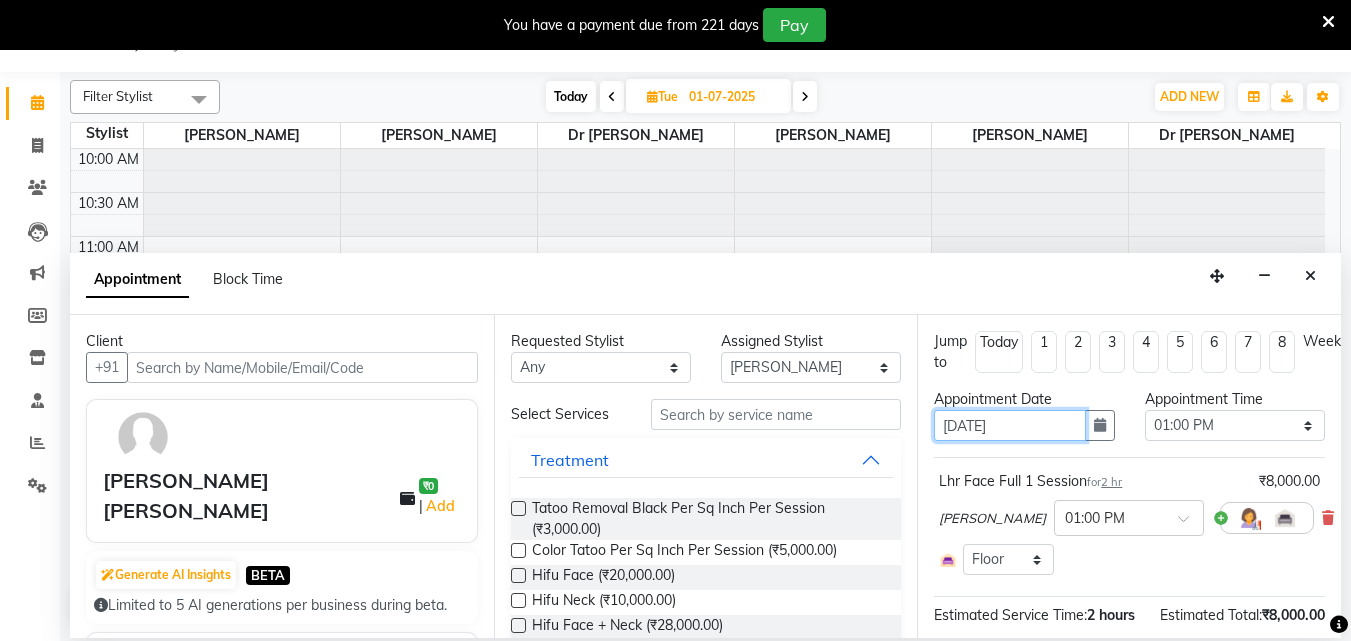 click on "1-07-2025" at bounding box center (1009, 425) 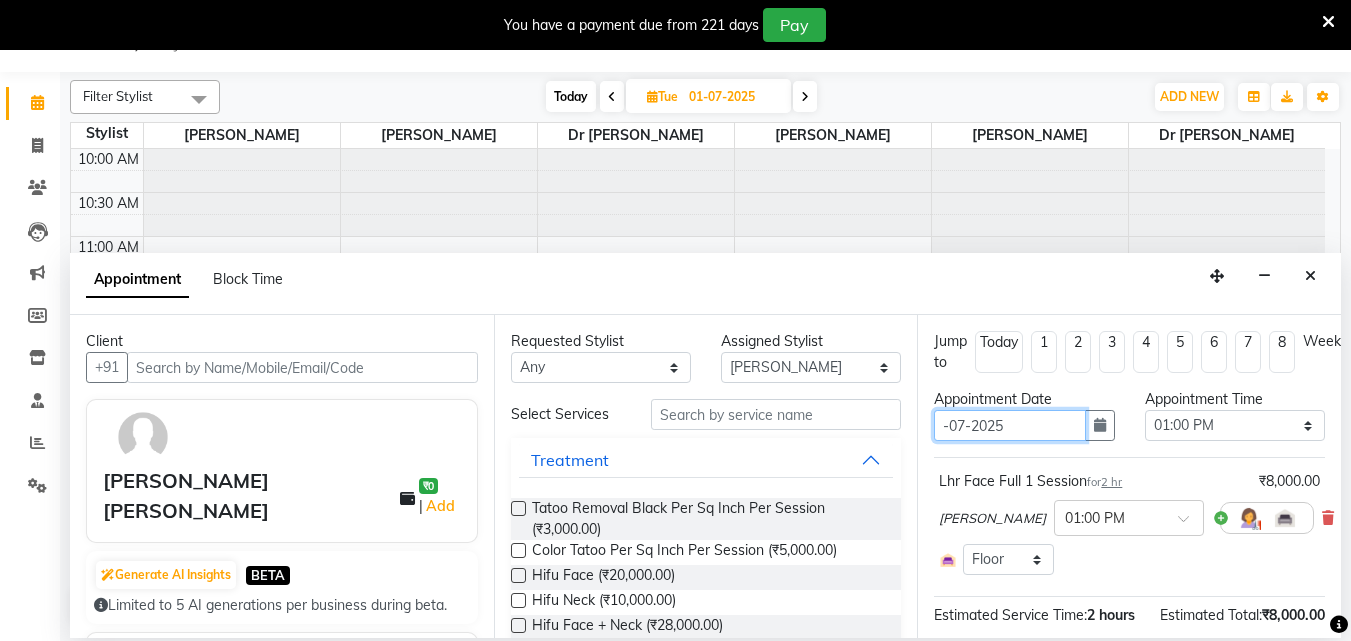 click on "-07-2025" at bounding box center [1009, 425] 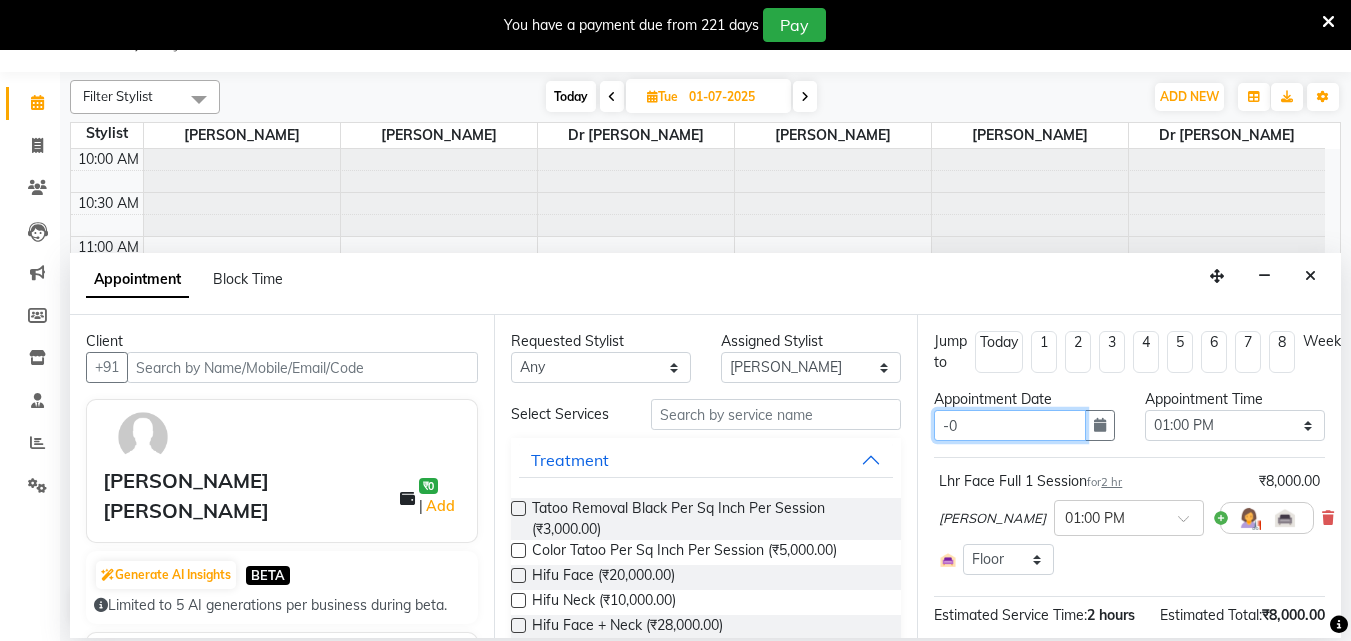 type on "-" 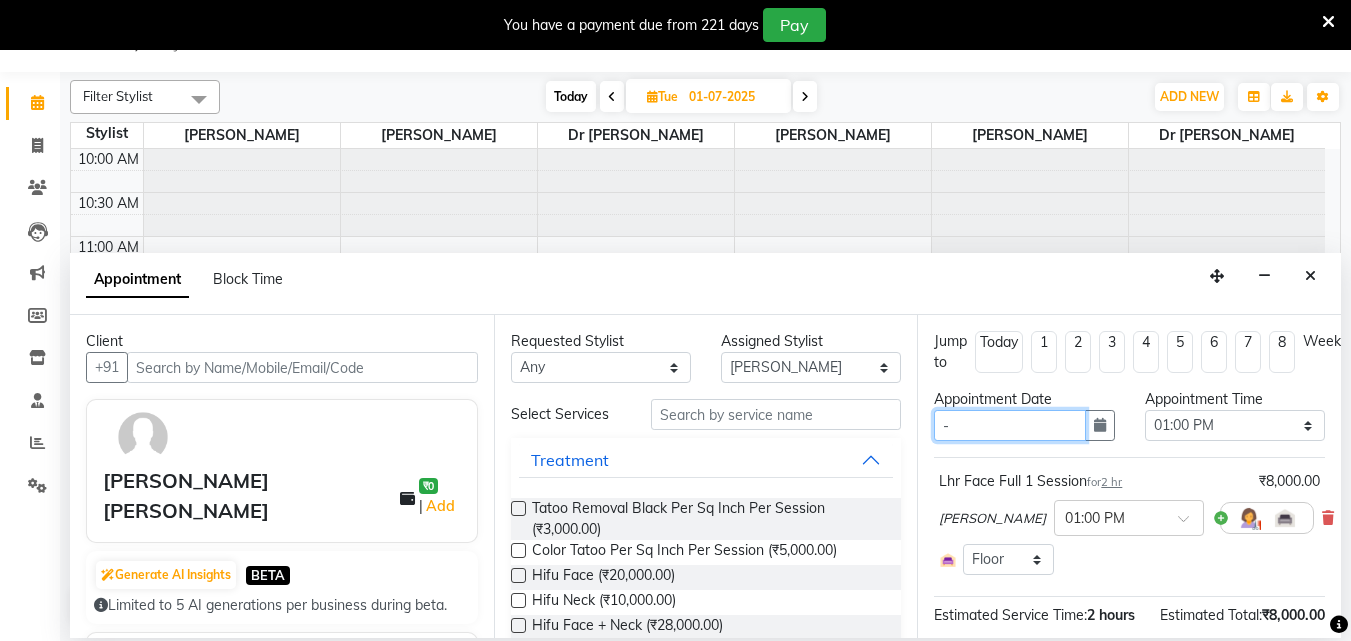 type 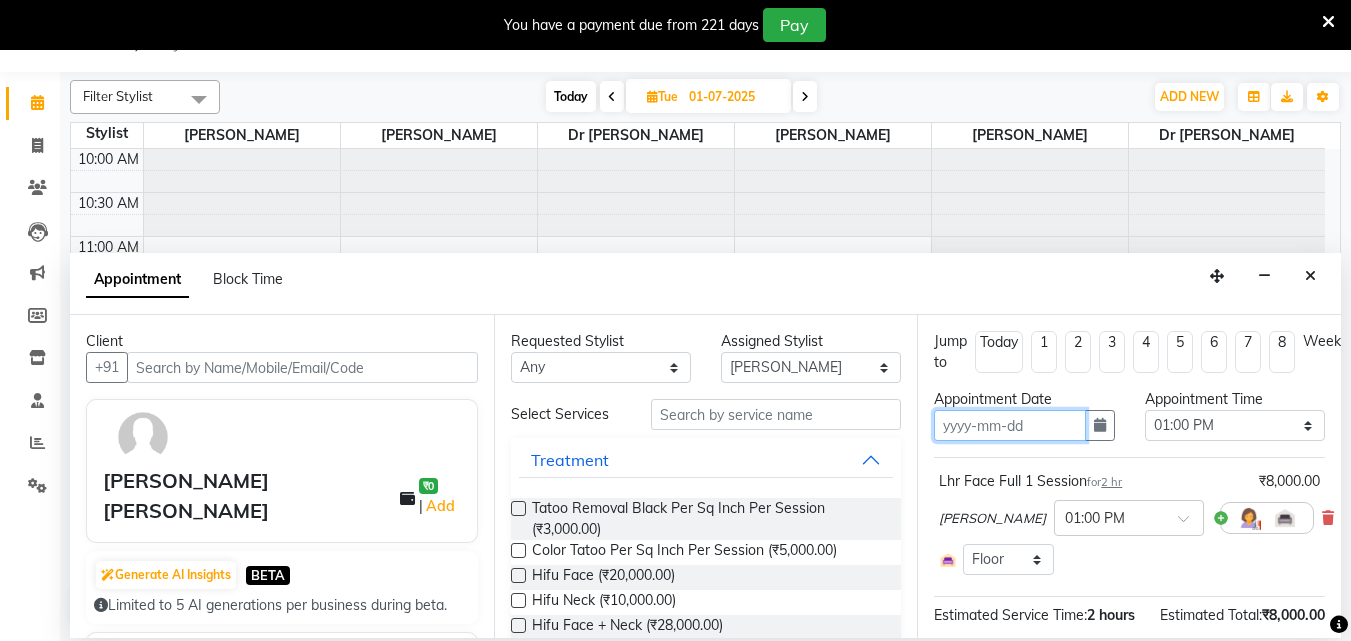 type on "07-07-2025" 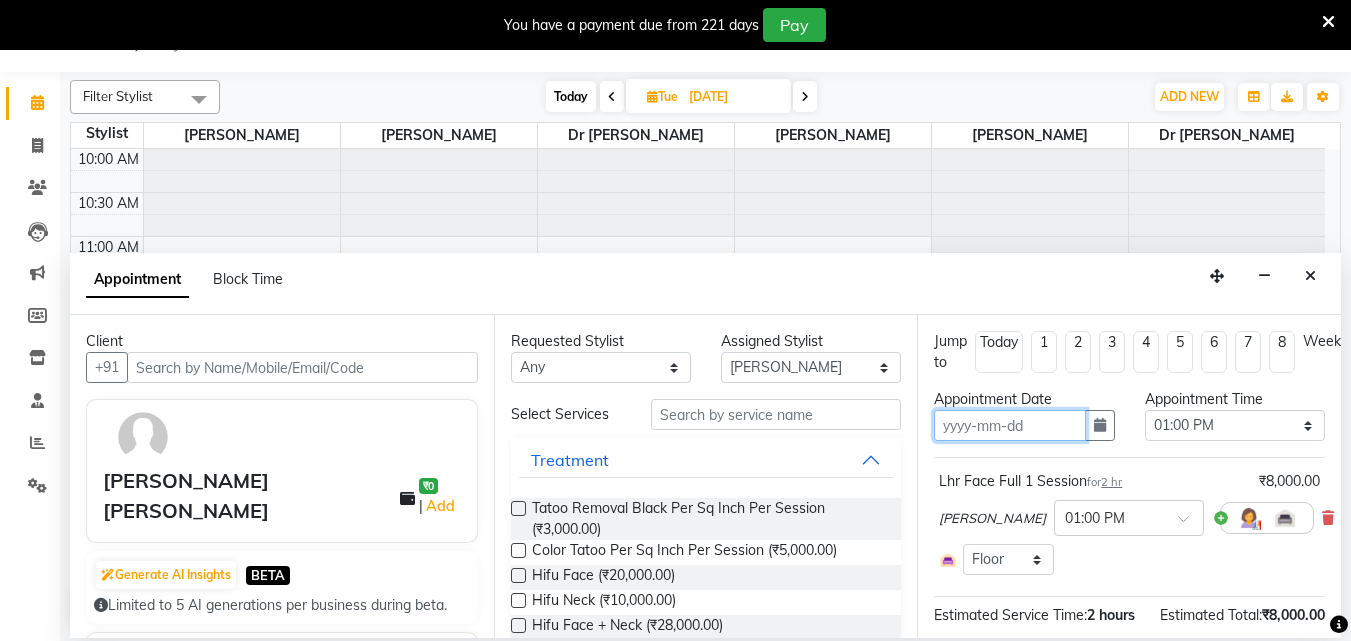 select on "780" 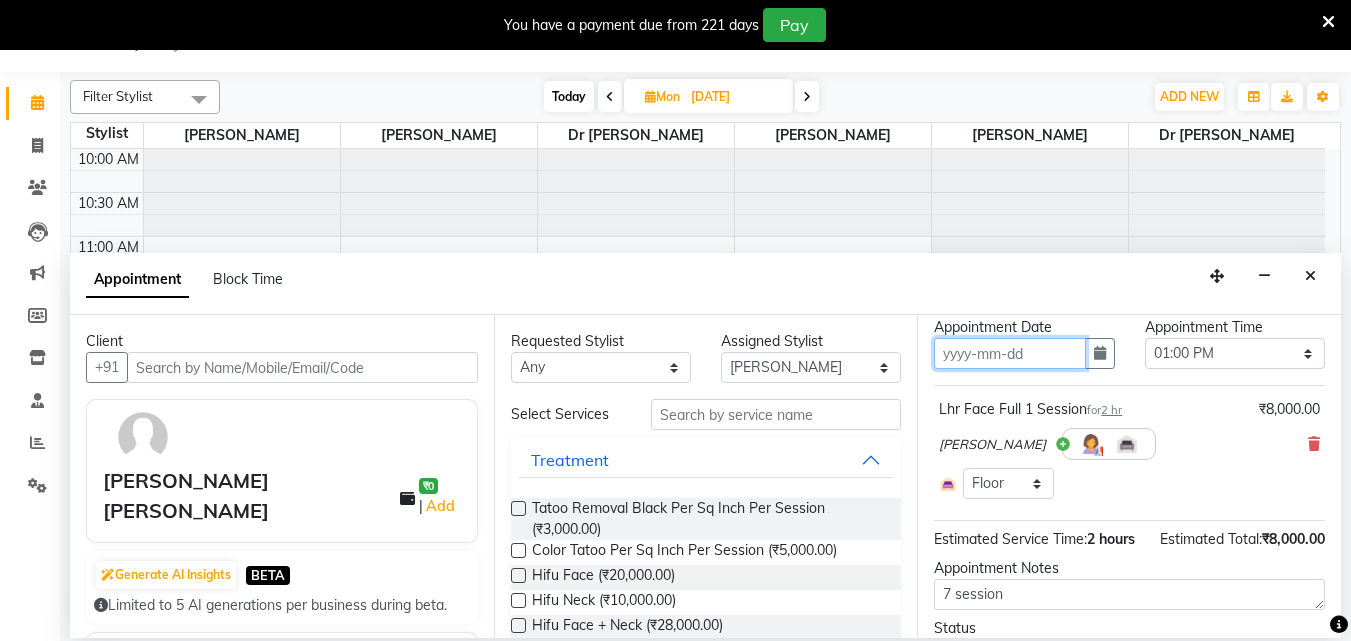 scroll, scrollTop: 200, scrollLeft: 0, axis: vertical 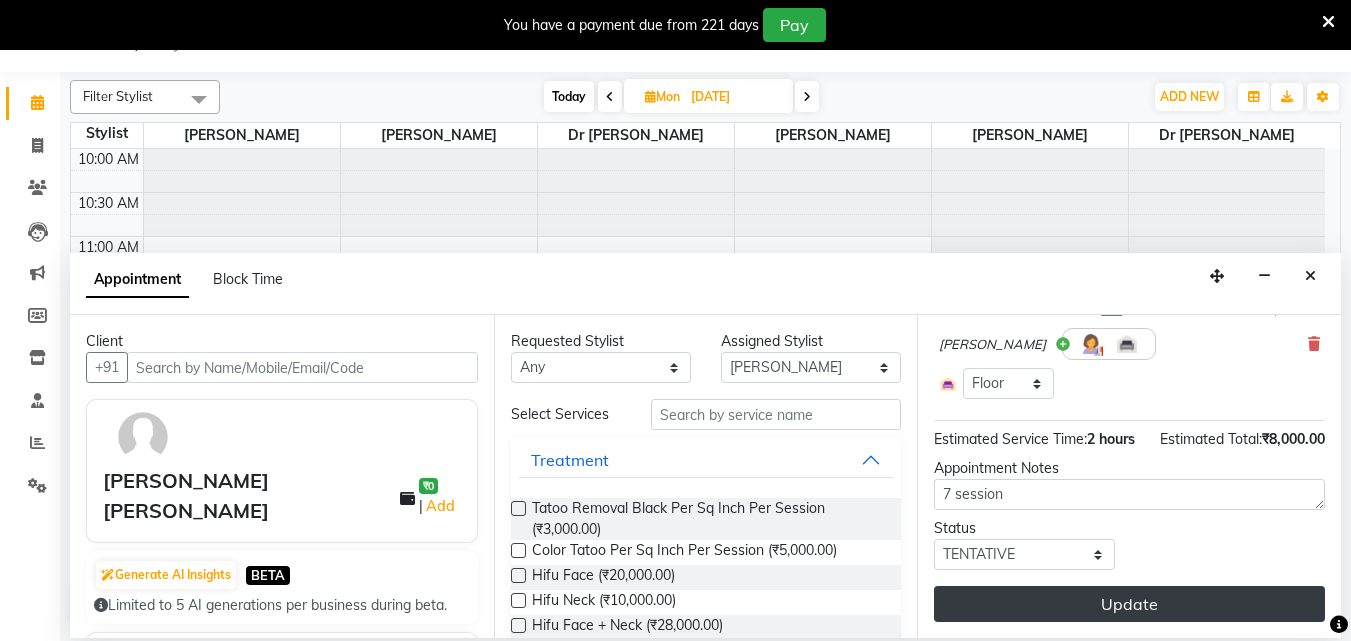 click on "Update" at bounding box center (1129, 604) 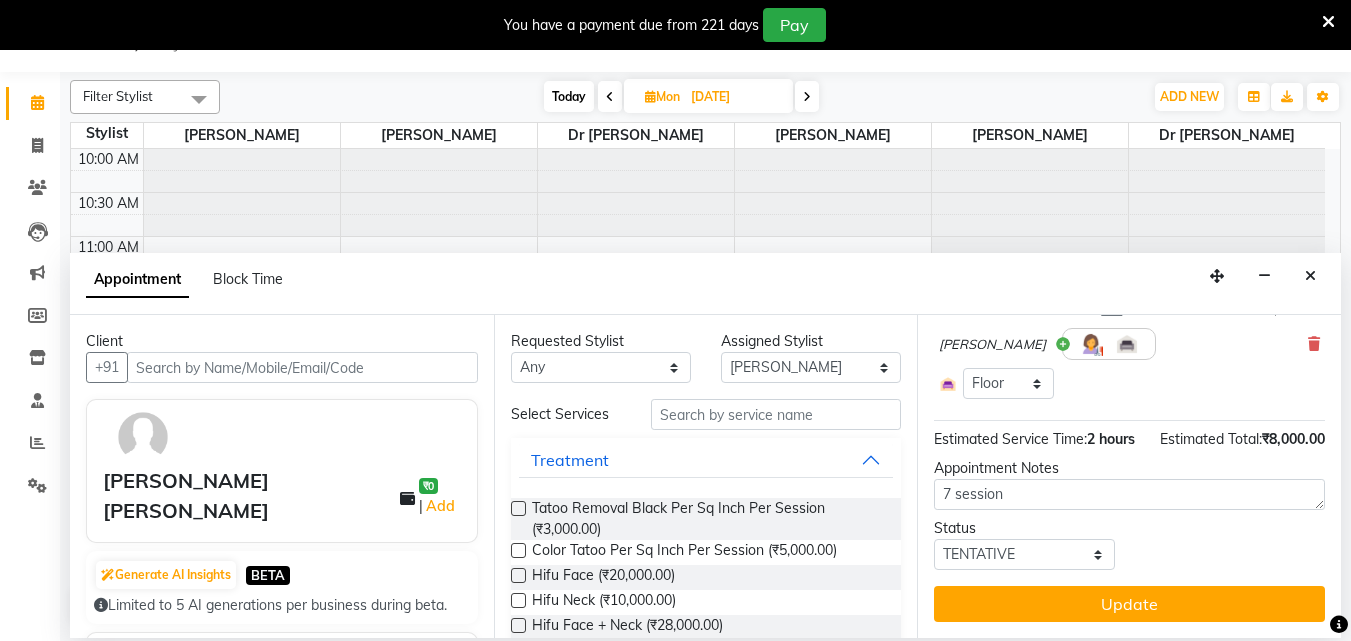 scroll, scrollTop: 0, scrollLeft: 0, axis: both 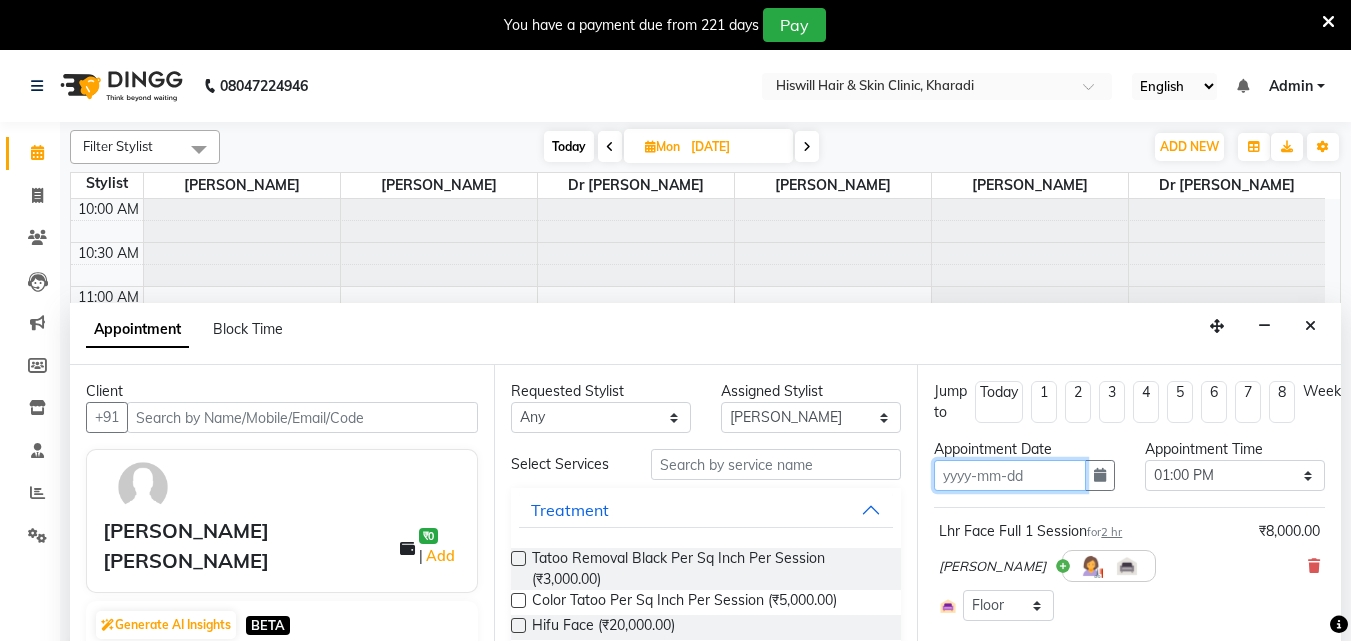 click at bounding box center (1009, 475) 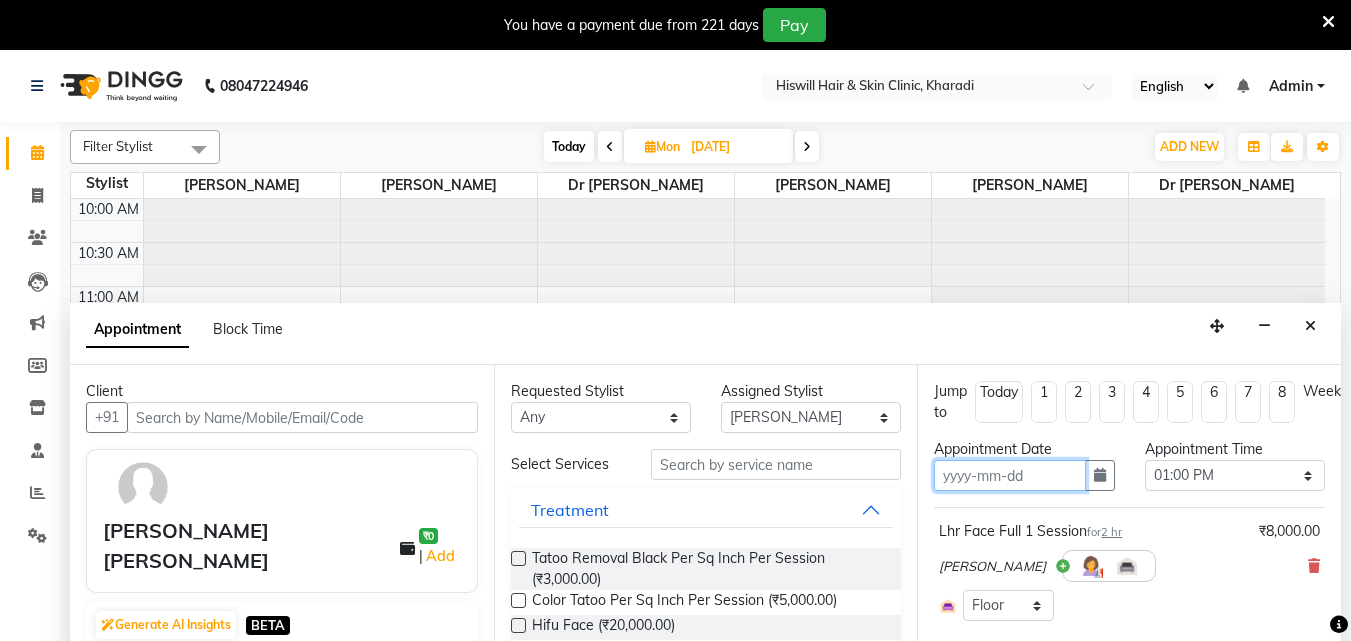 type on "11-07-2025" 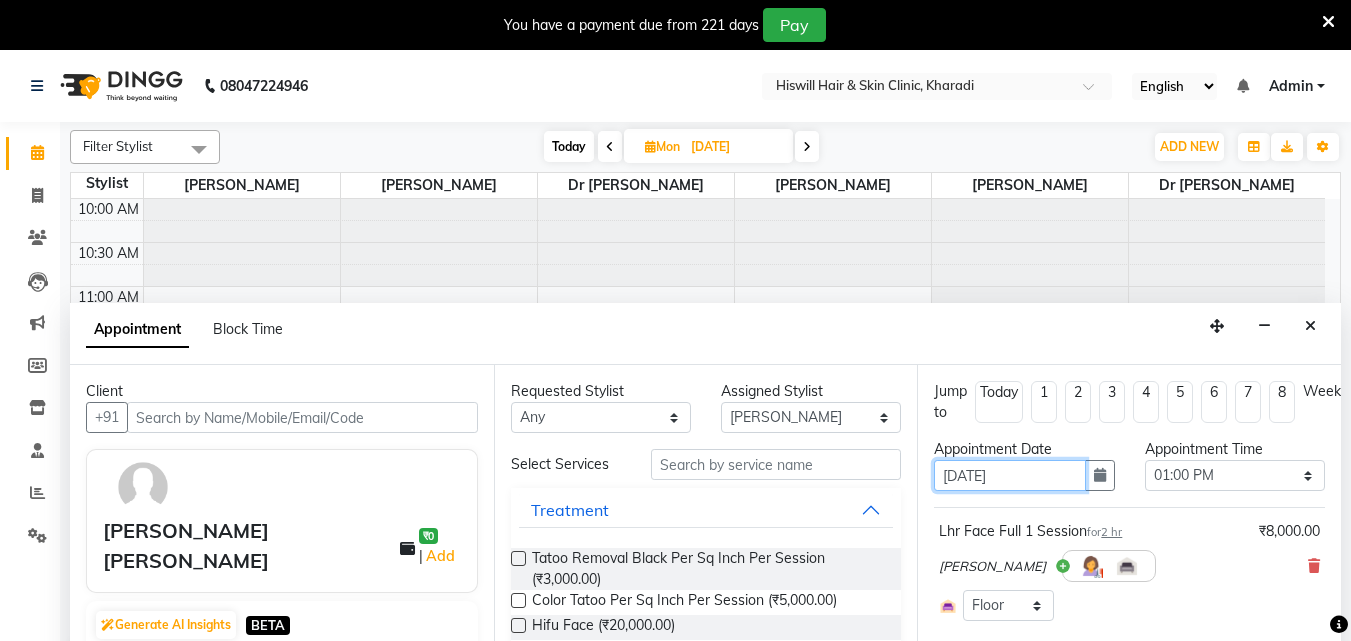 type on "11-07-2025" 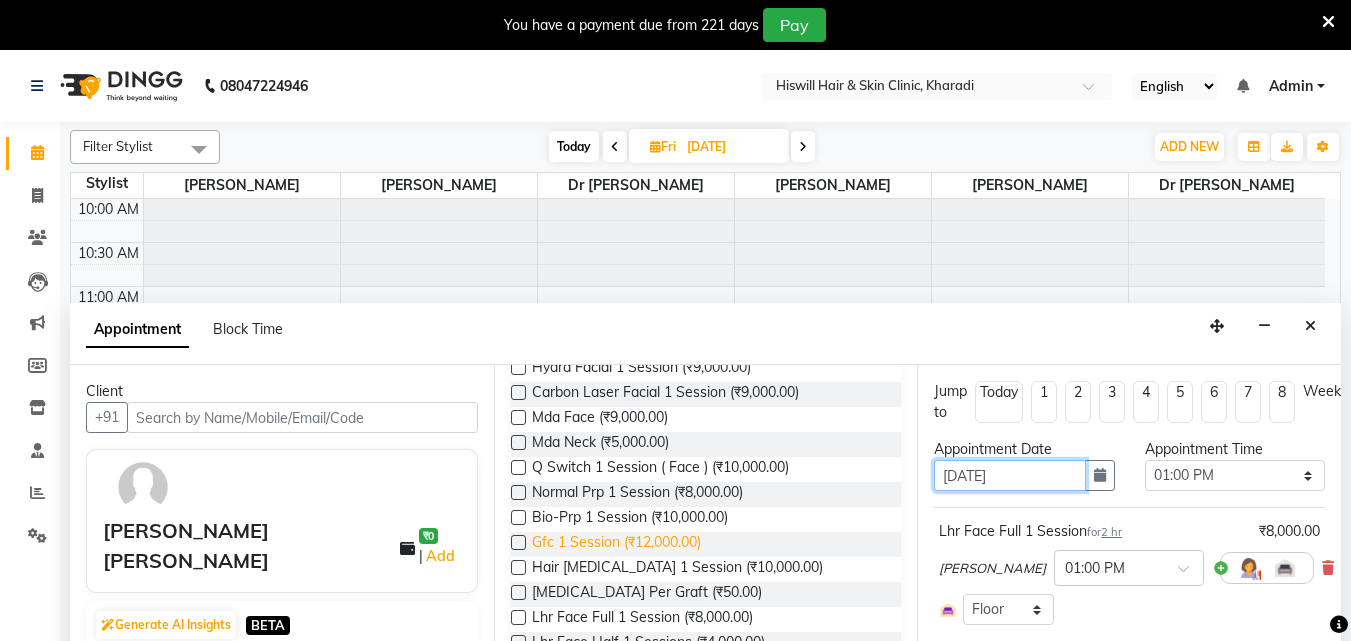 scroll, scrollTop: 1300, scrollLeft: 0, axis: vertical 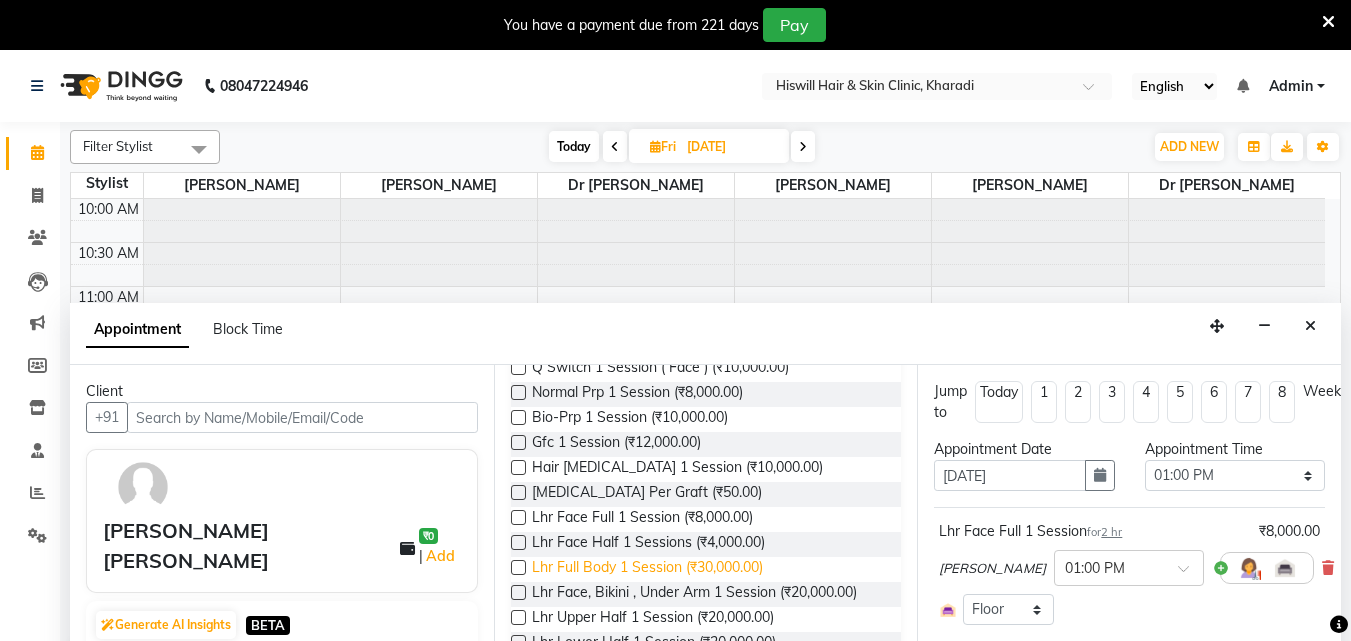 click on "Lhr Full Body 1 Session (₹30,000.00)" at bounding box center [647, 569] 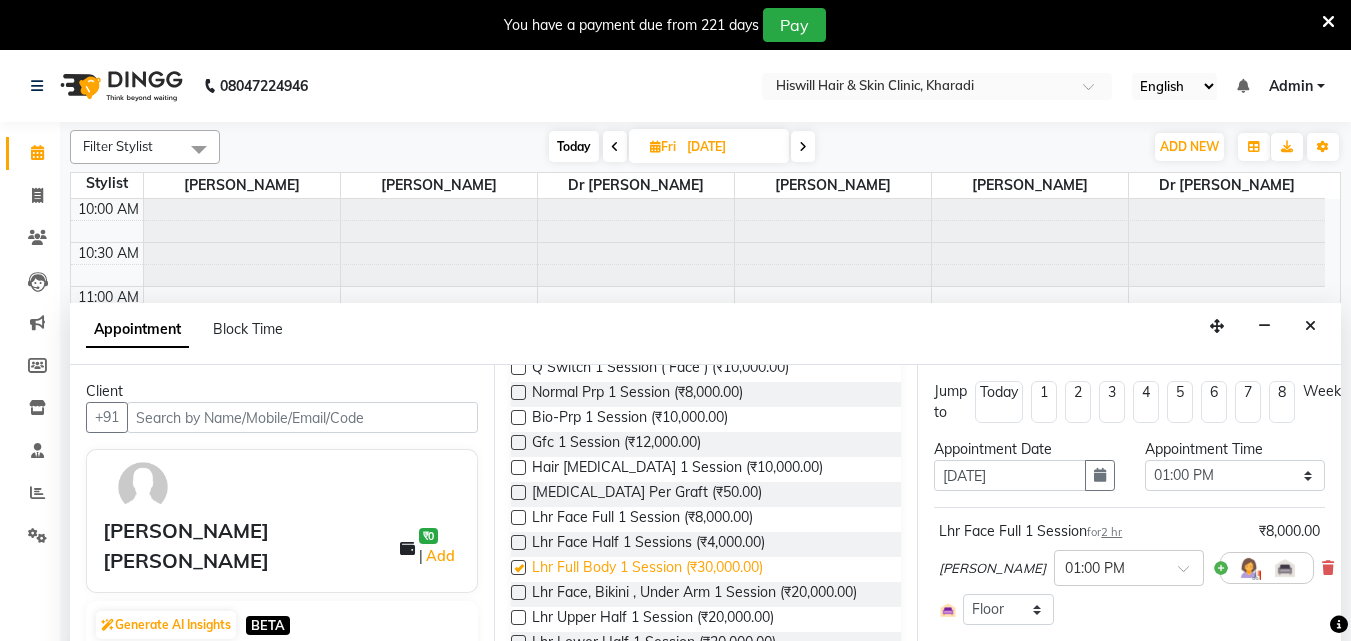 checkbox on "false" 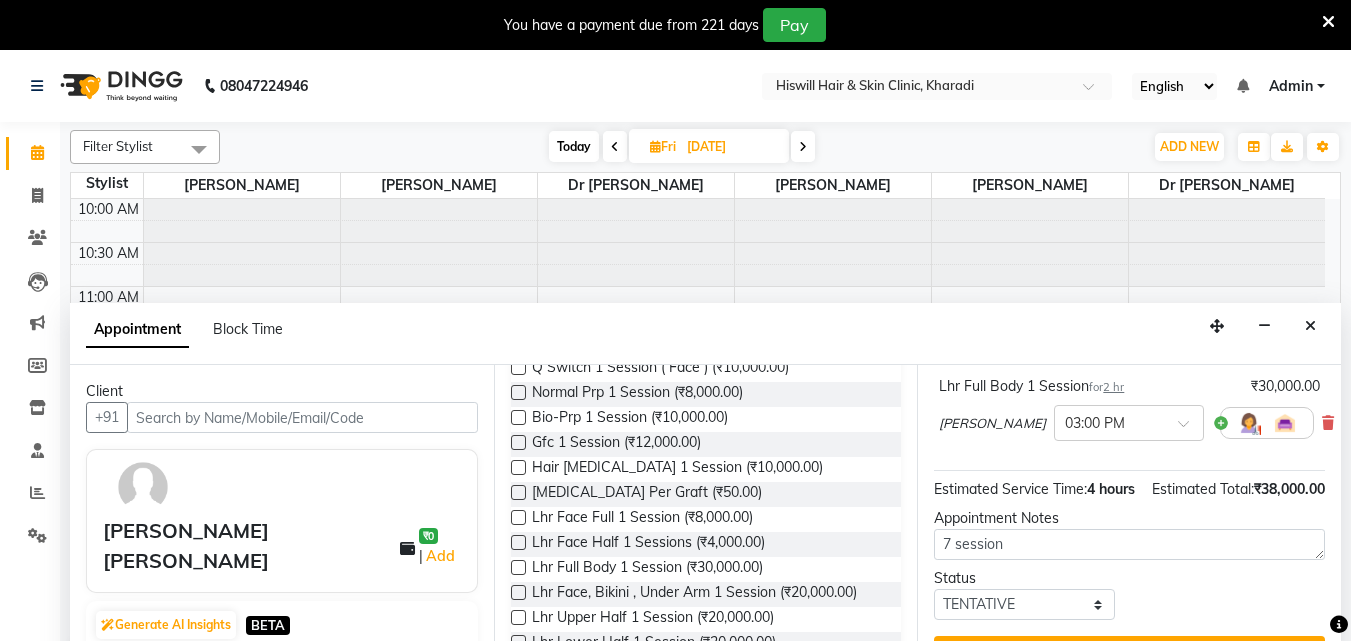 scroll, scrollTop: 303, scrollLeft: 0, axis: vertical 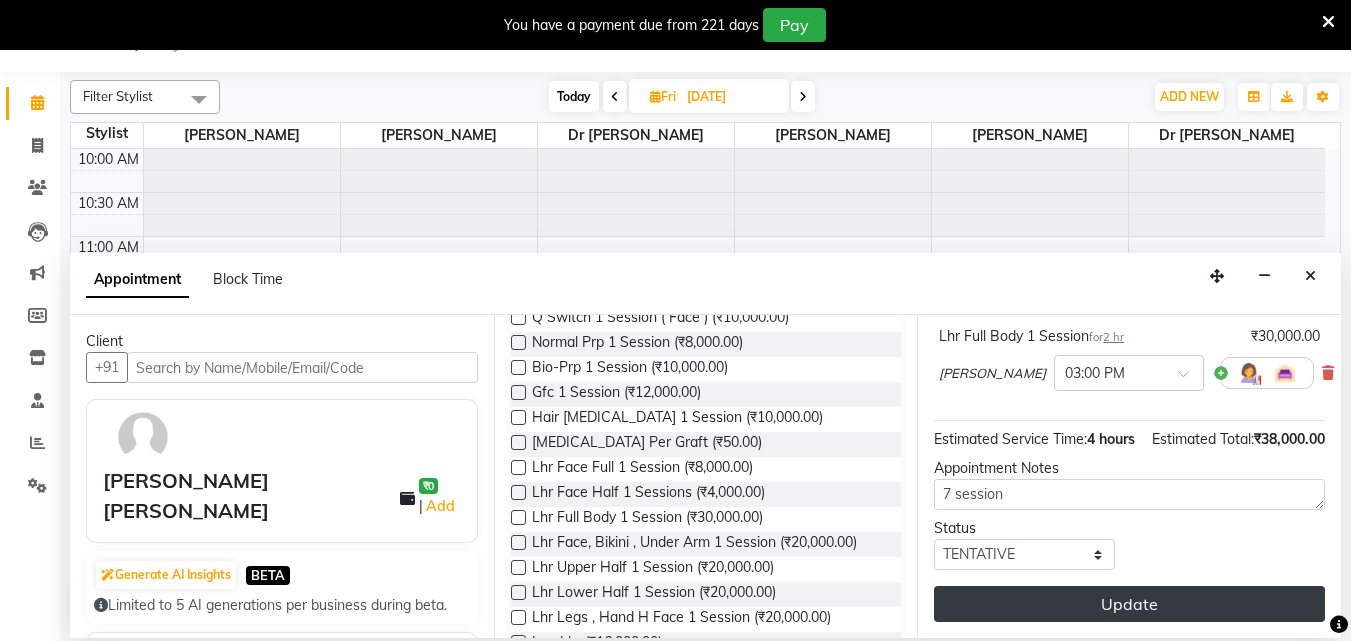 click on "Update" at bounding box center [1129, 604] 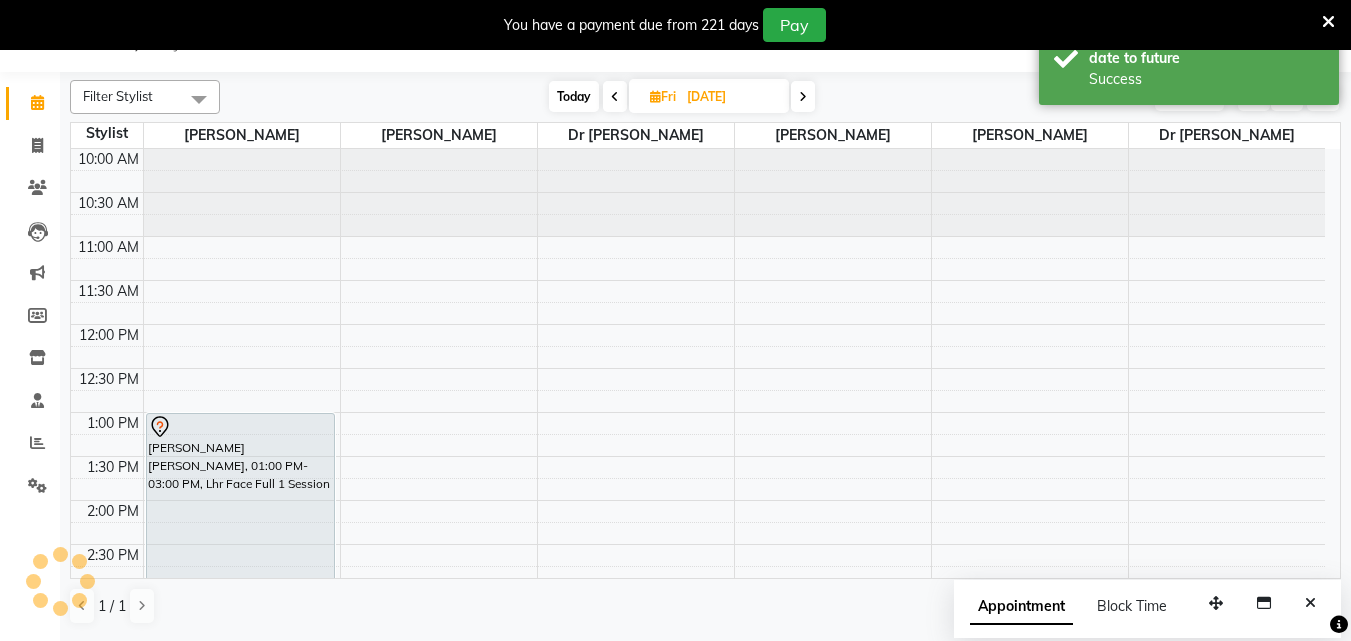 scroll, scrollTop: 0, scrollLeft: 0, axis: both 